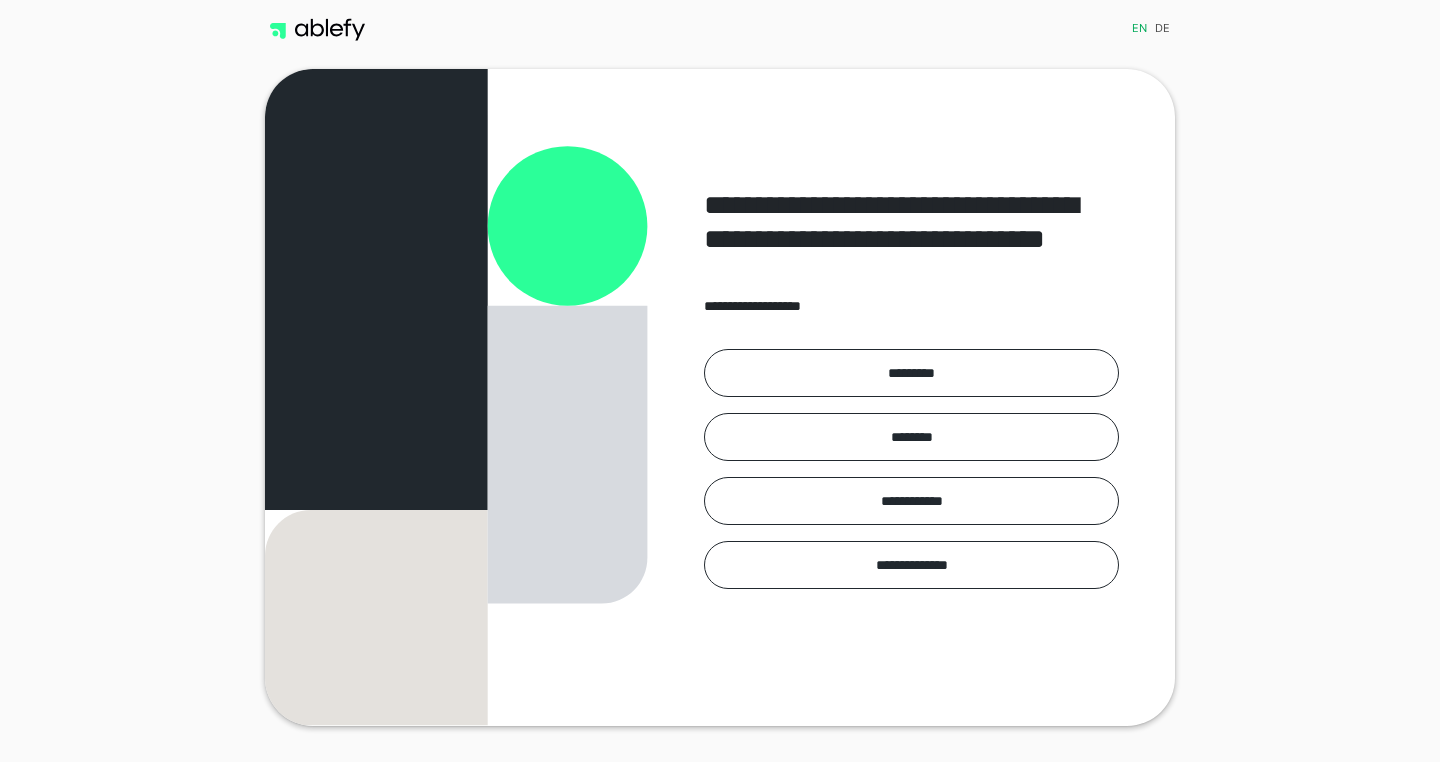 scroll, scrollTop: 0, scrollLeft: 0, axis: both 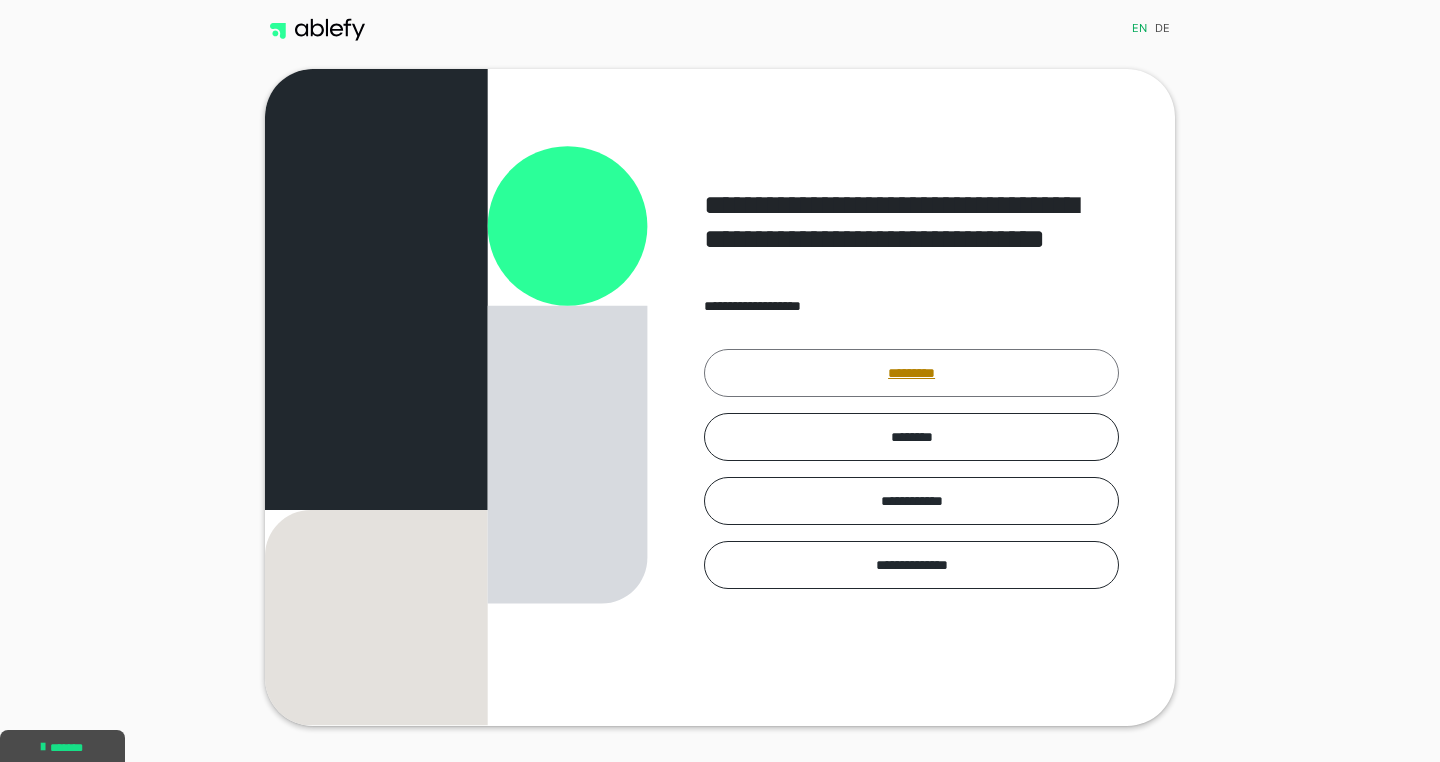 click on "*********" at bounding box center (911, 373) 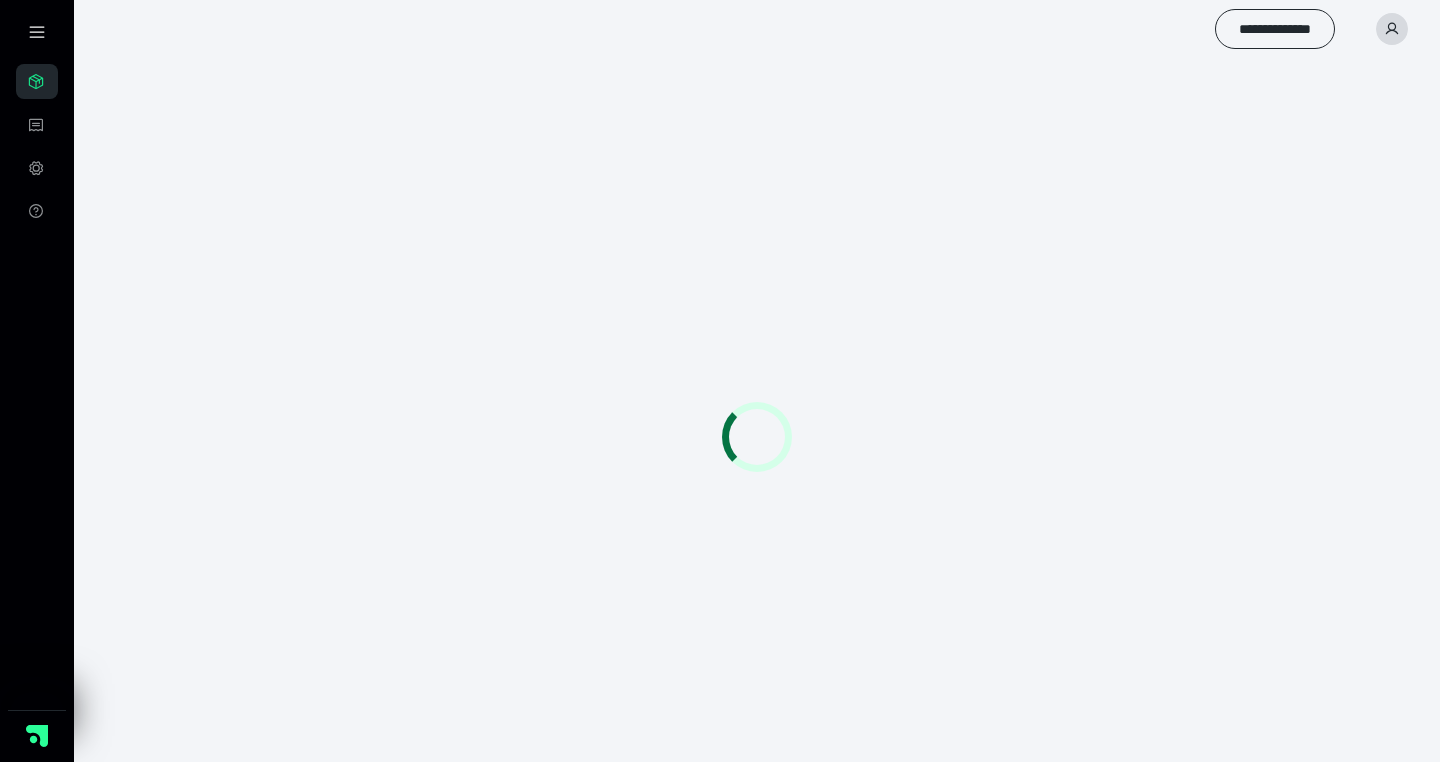 scroll, scrollTop: 0, scrollLeft: 0, axis: both 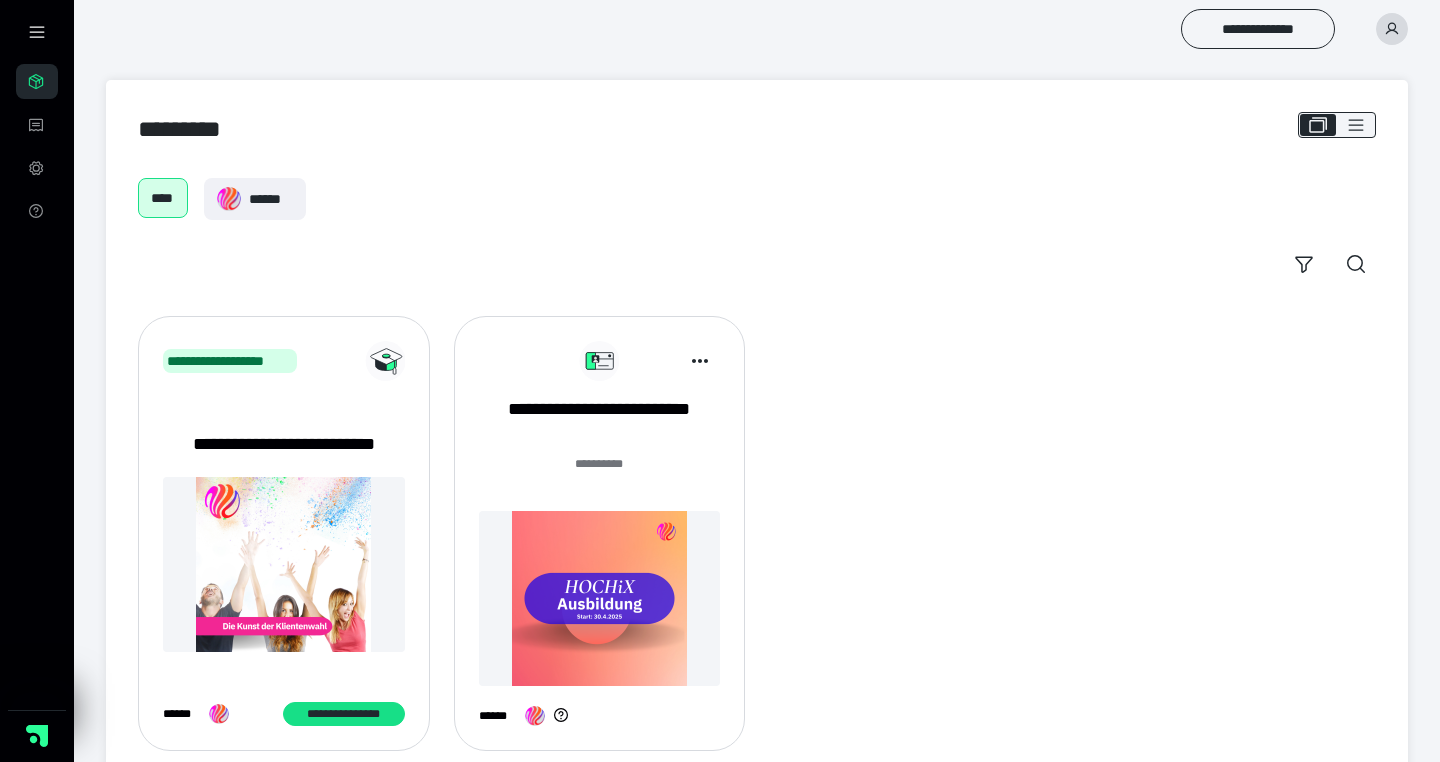 click at bounding box center [600, 598] 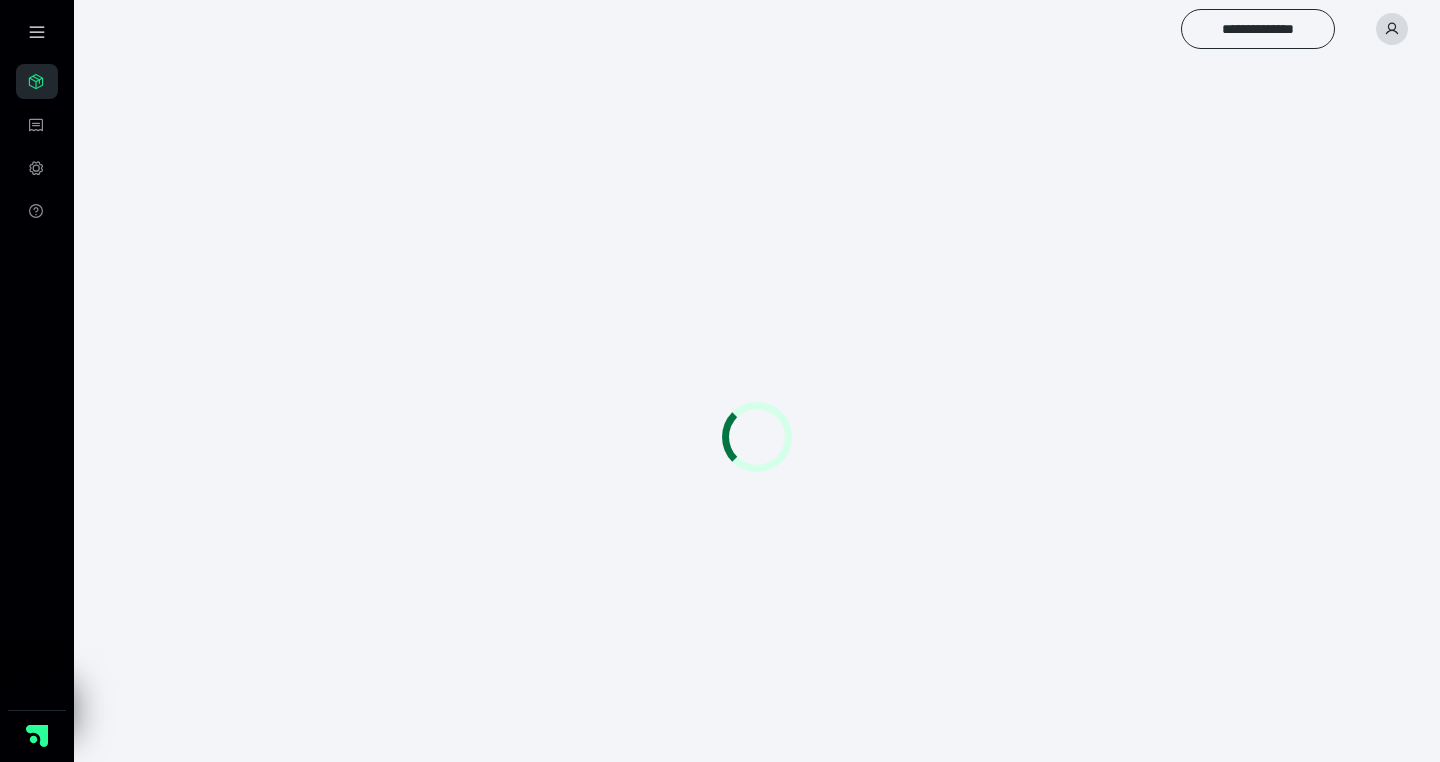 scroll, scrollTop: 0, scrollLeft: 0, axis: both 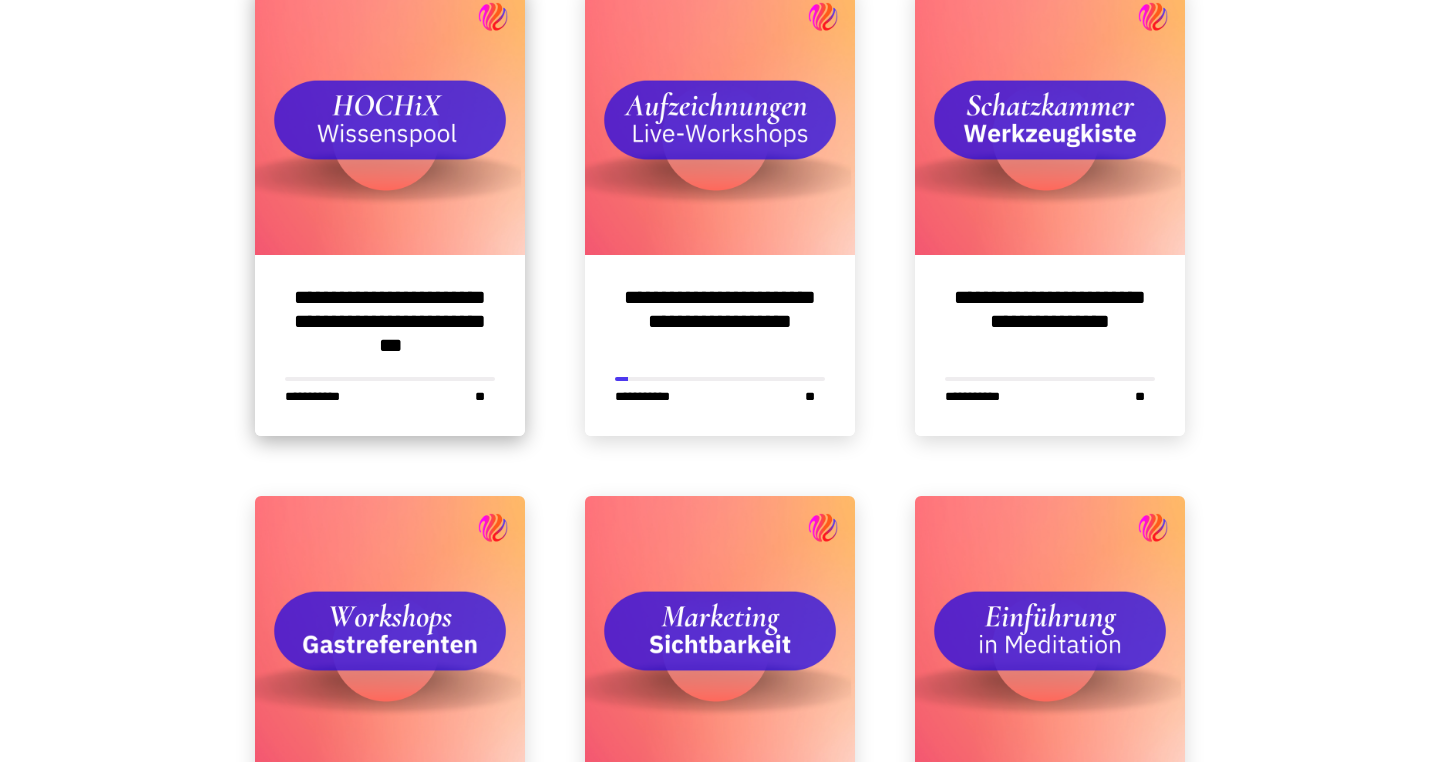 click on "**********" at bounding box center (390, 321) 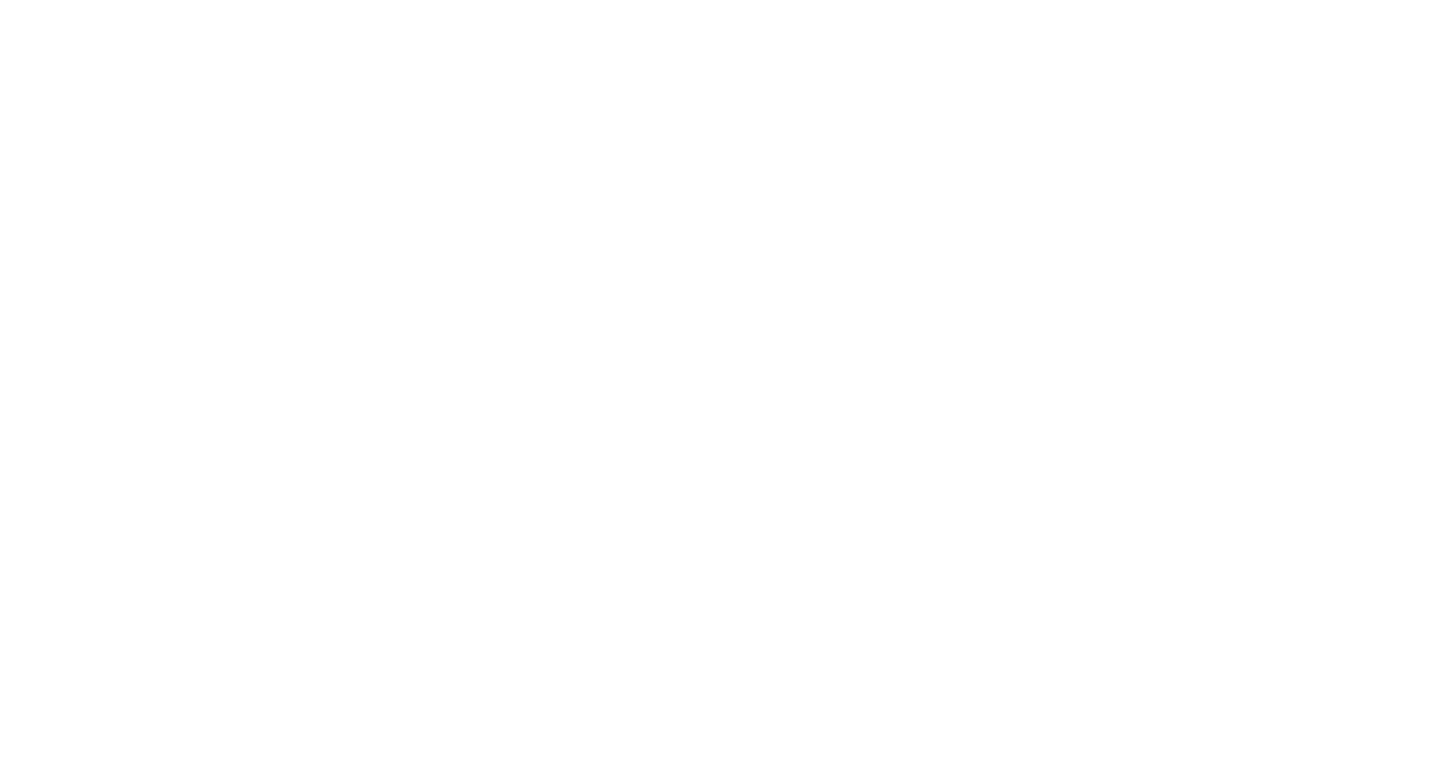 scroll, scrollTop: 0, scrollLeft: 0, axis: both 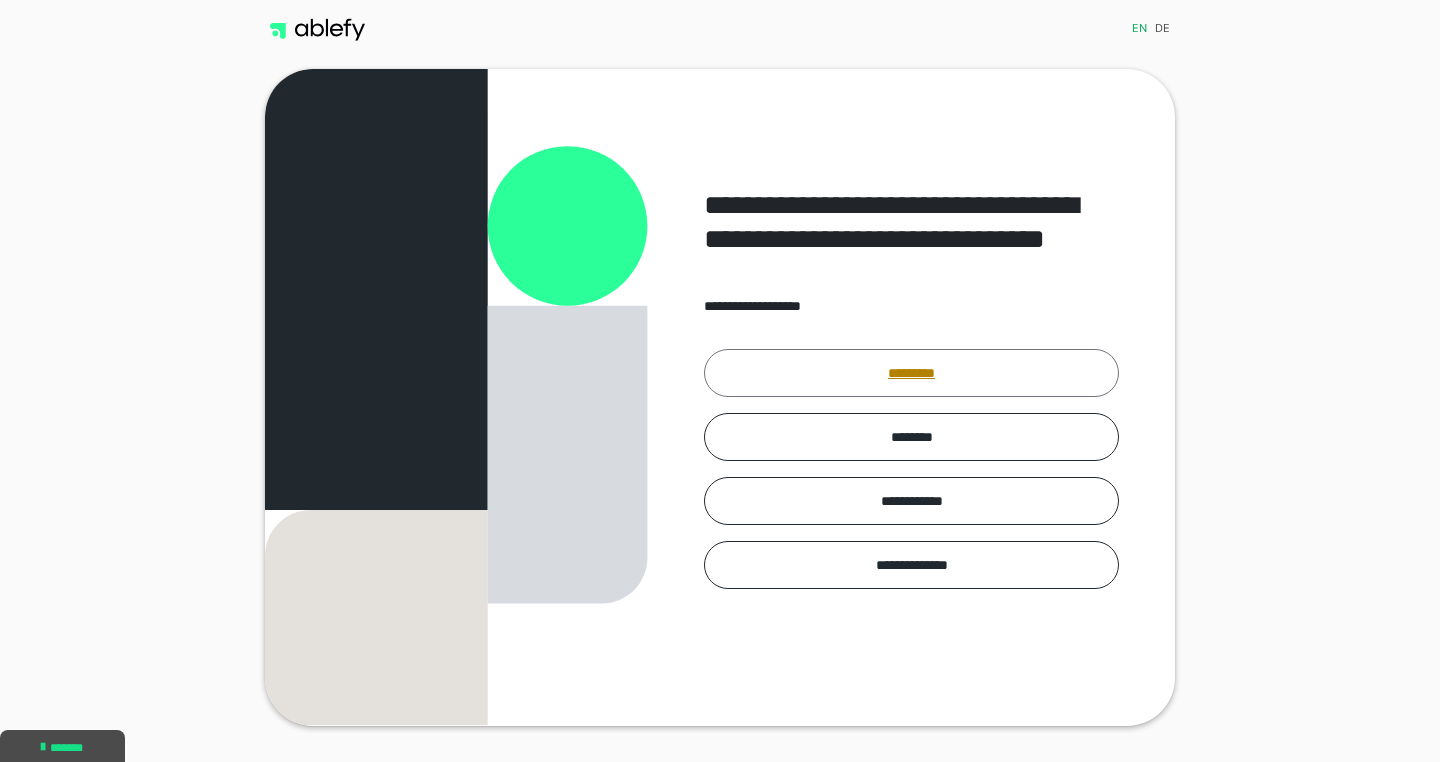click on "*********" at bounding box center (911, 373) 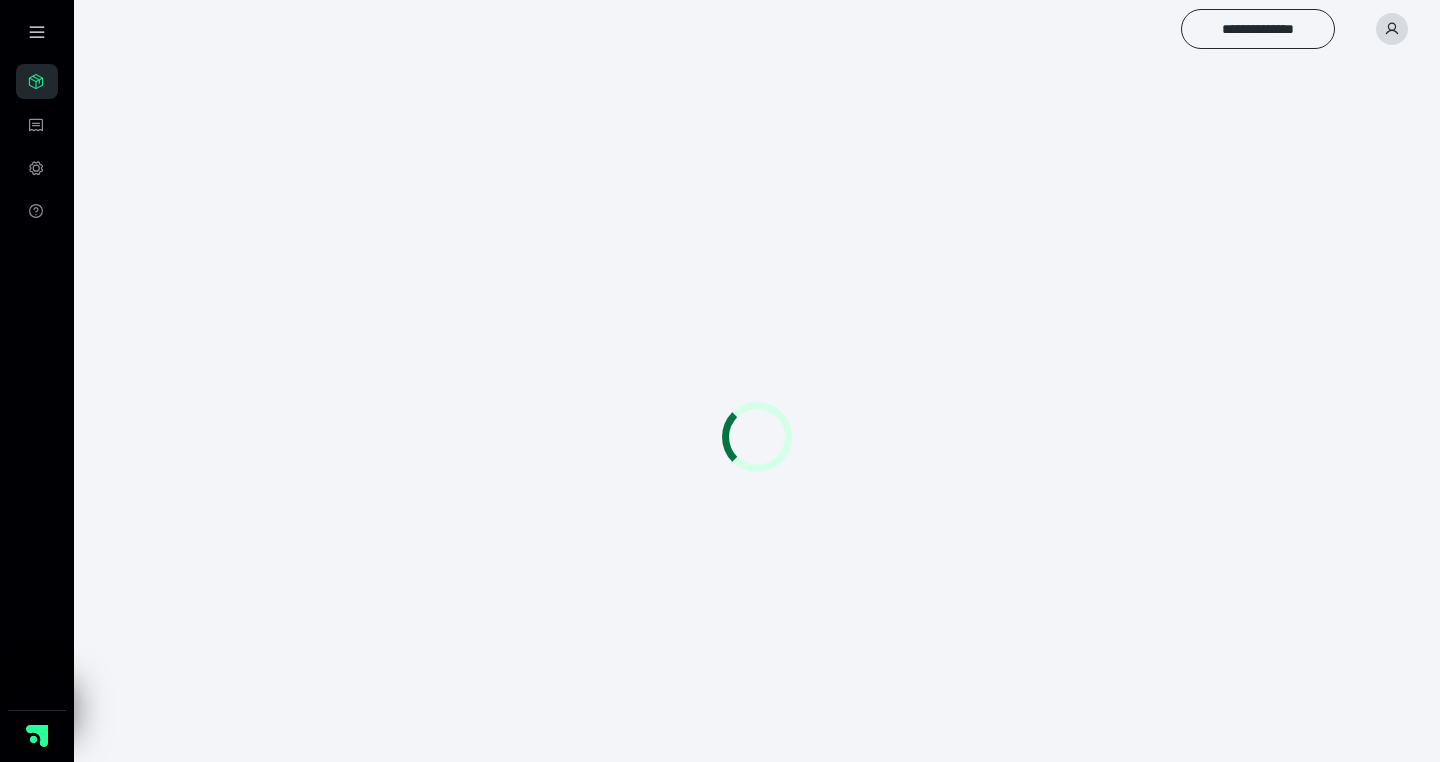 scroll, scrollTop: 0, scrollLeft: 0, axis: both 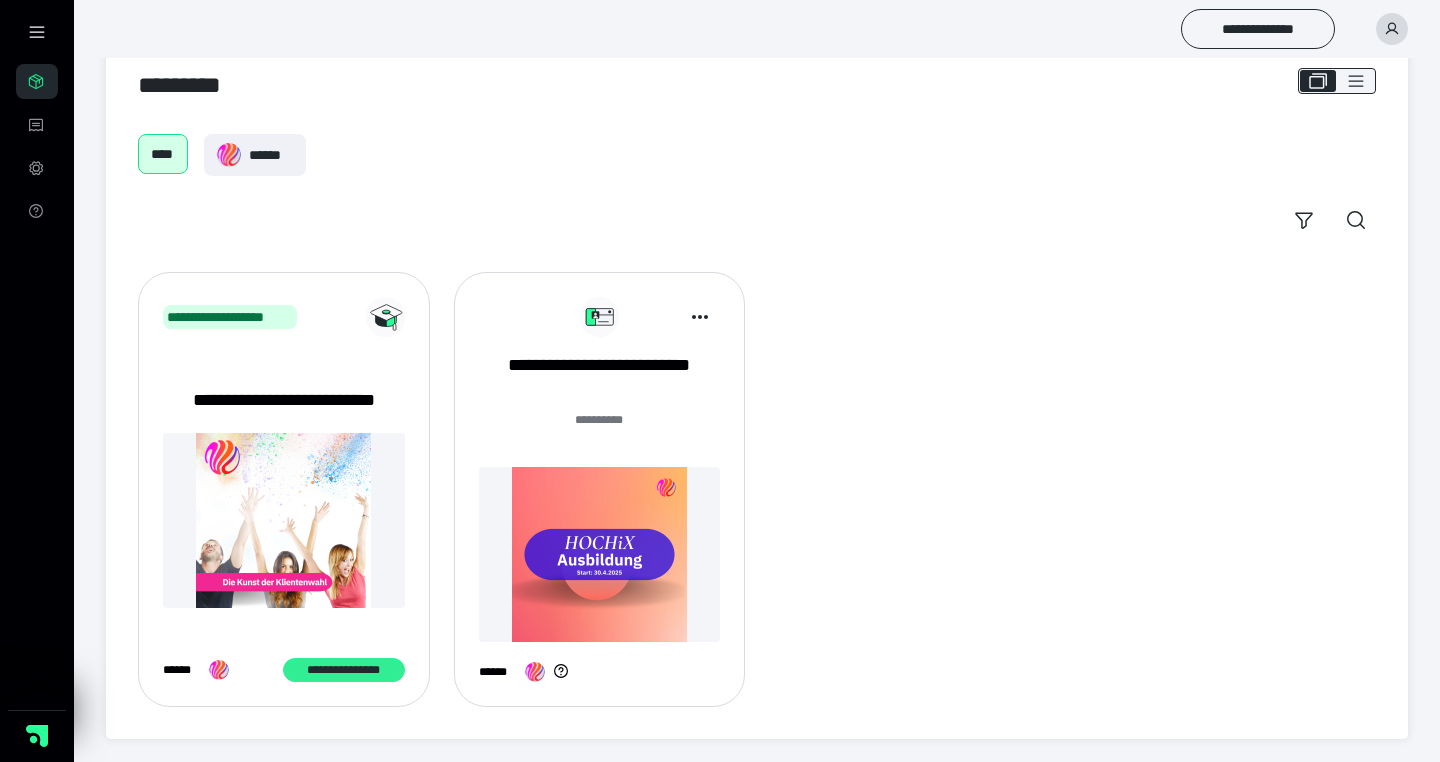 click on "**********" at bounding box center (344, 670) 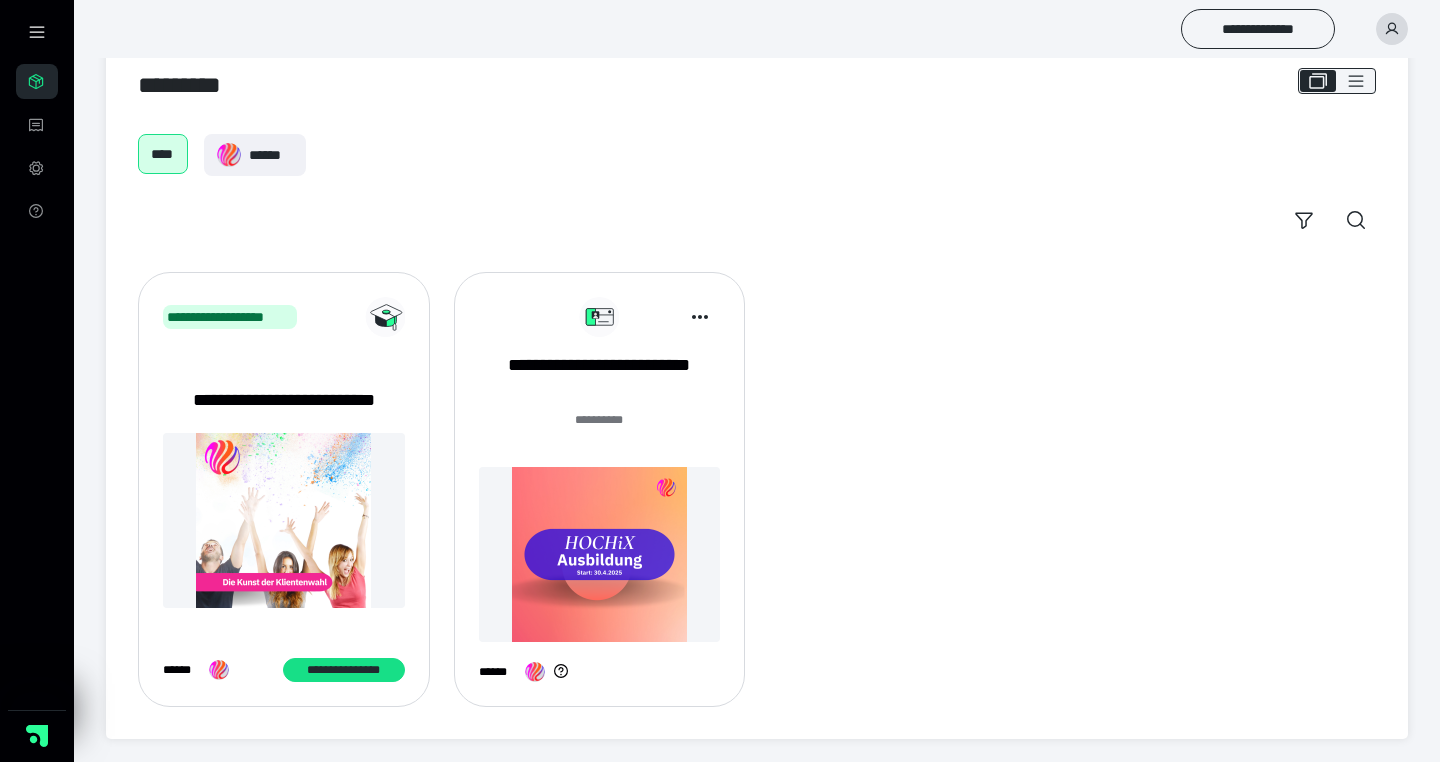 scroll, scrollTop: 45, scrollLeft: 0, axis: vertical 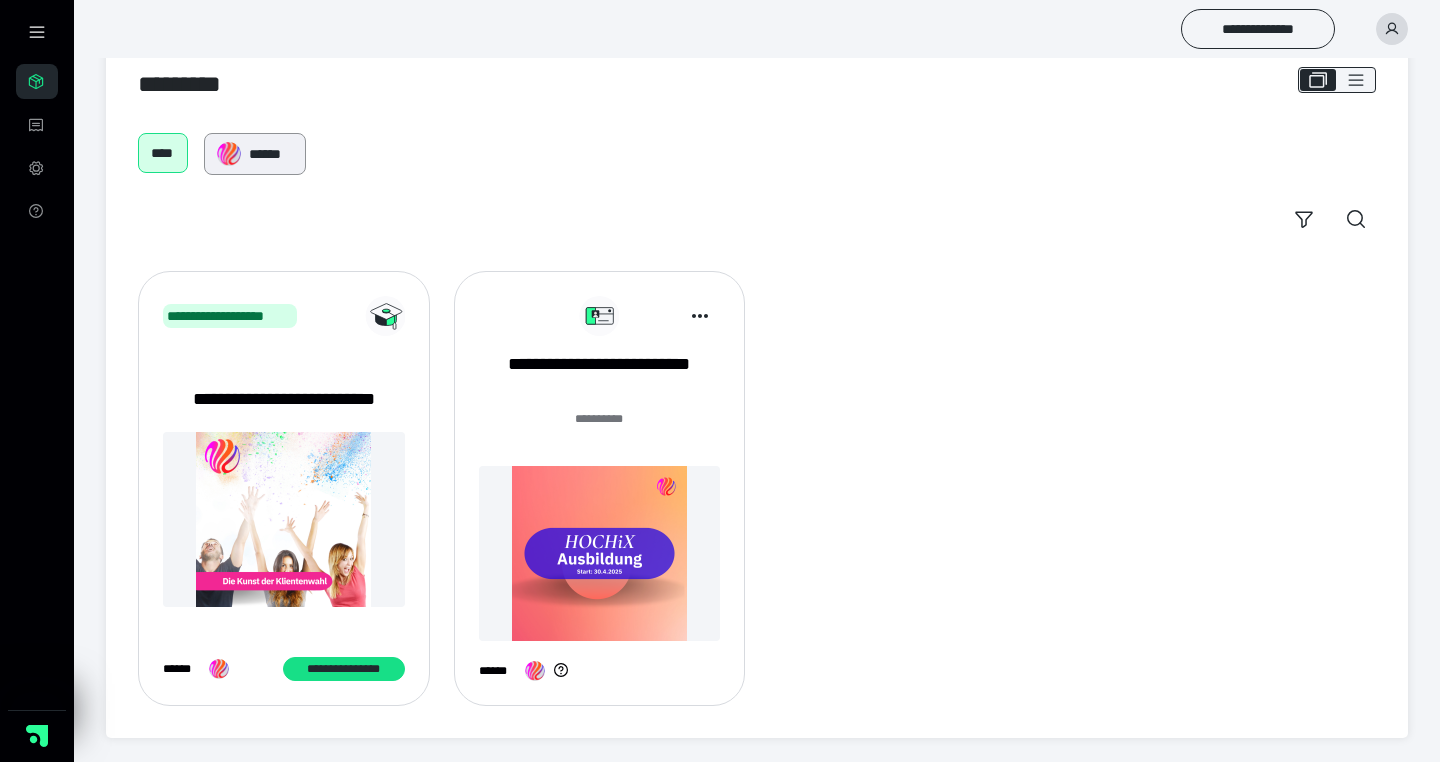click on "******" at bounding box center [271, 154] 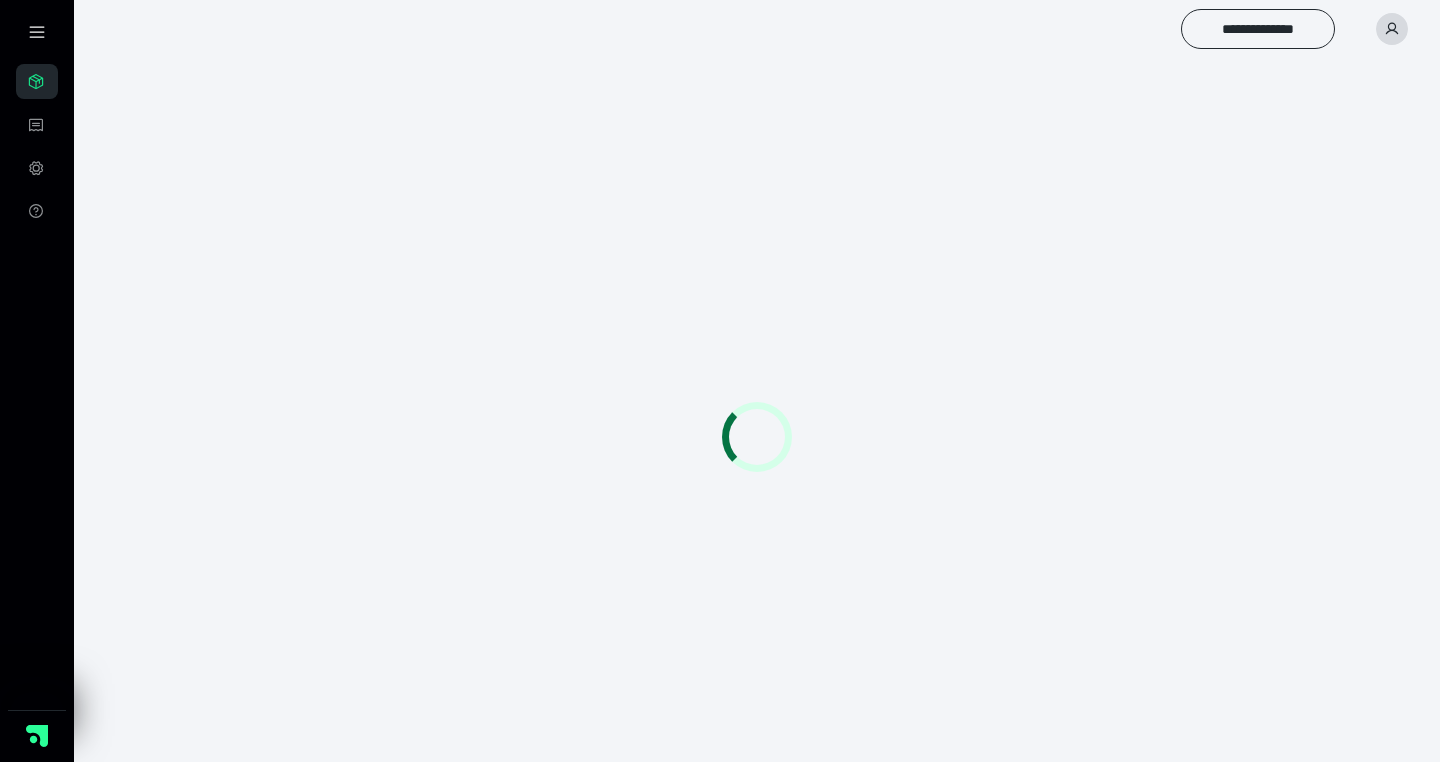 scroll, scrollTop: 0, scrollLeft: 0, axis: both 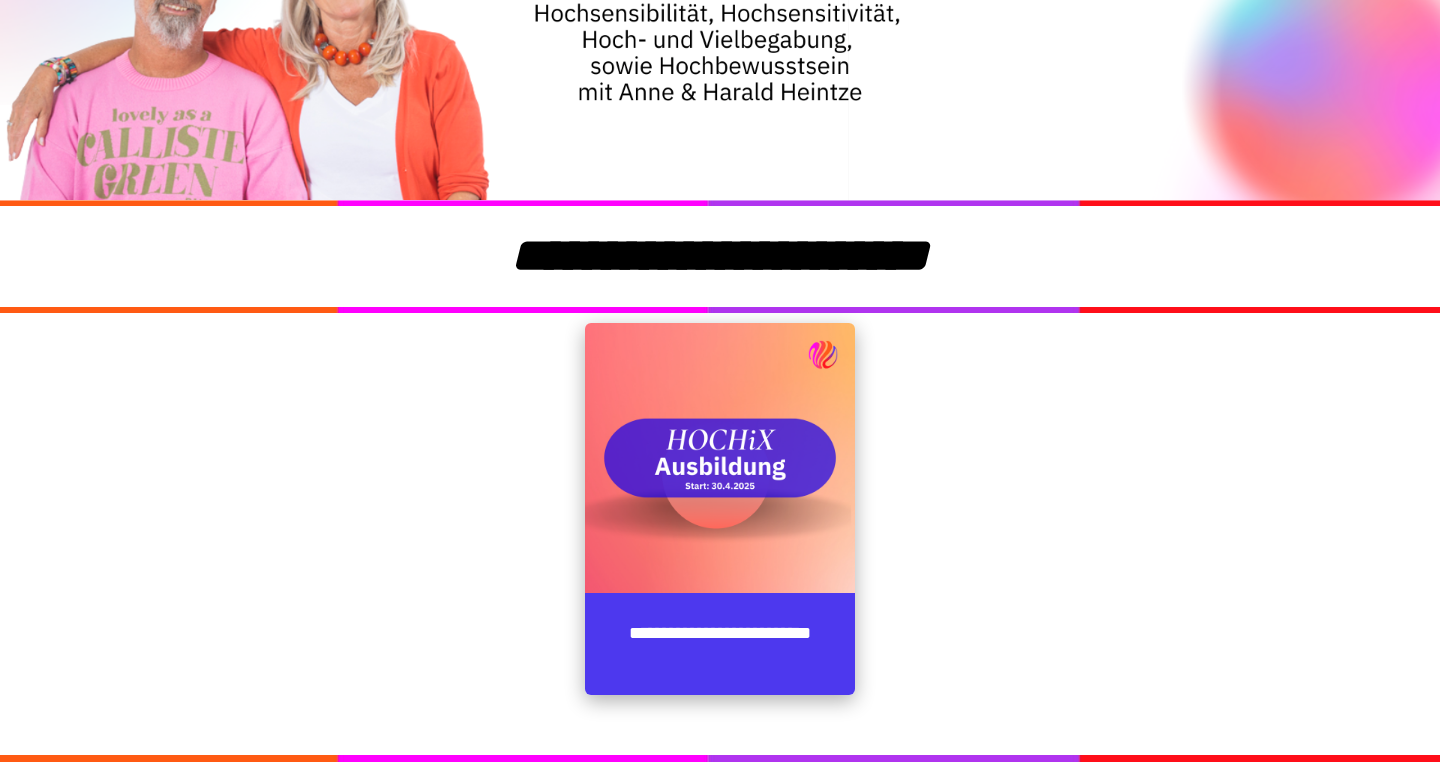 click at bounding box center (720, 458) 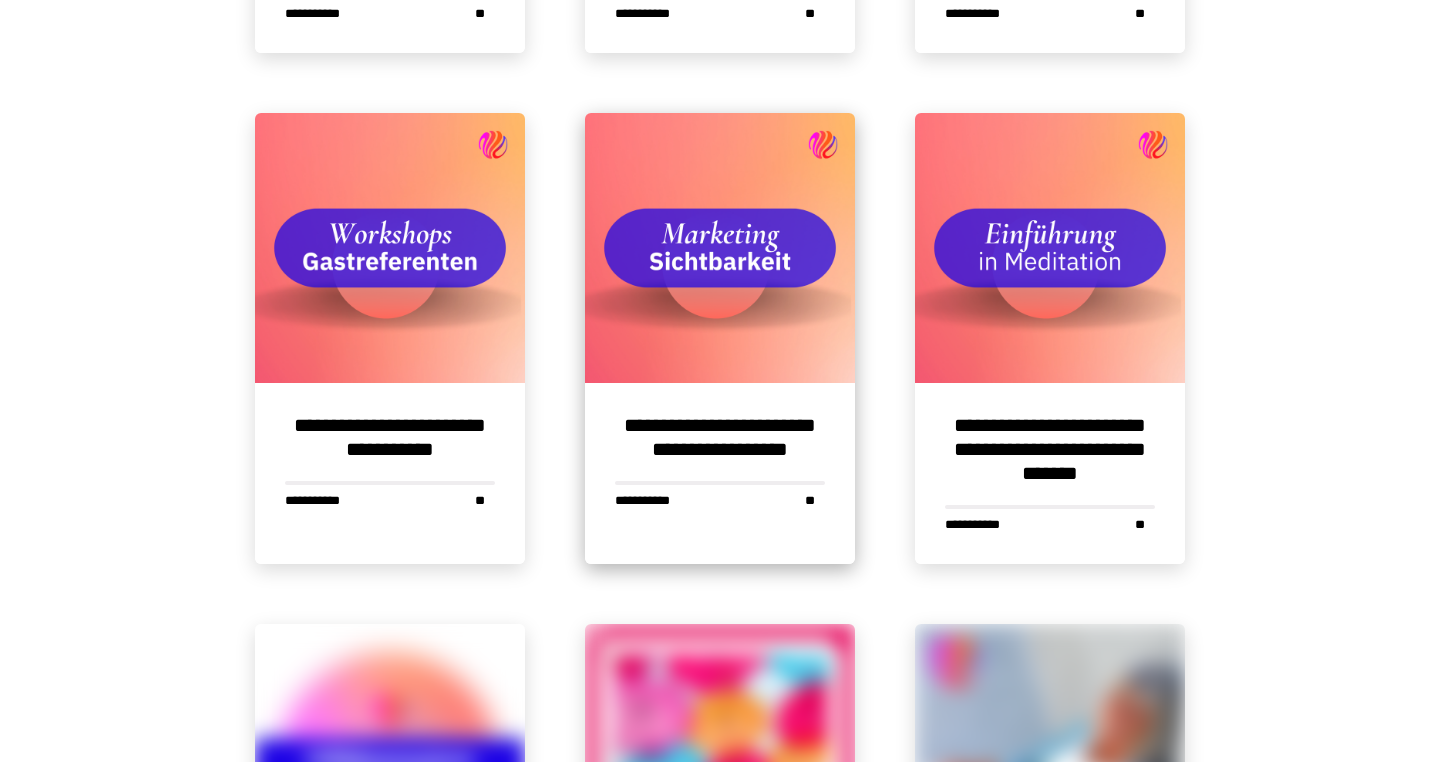 scroll, scrollTop: 1172, scrollLeft: 0, axis: vertical 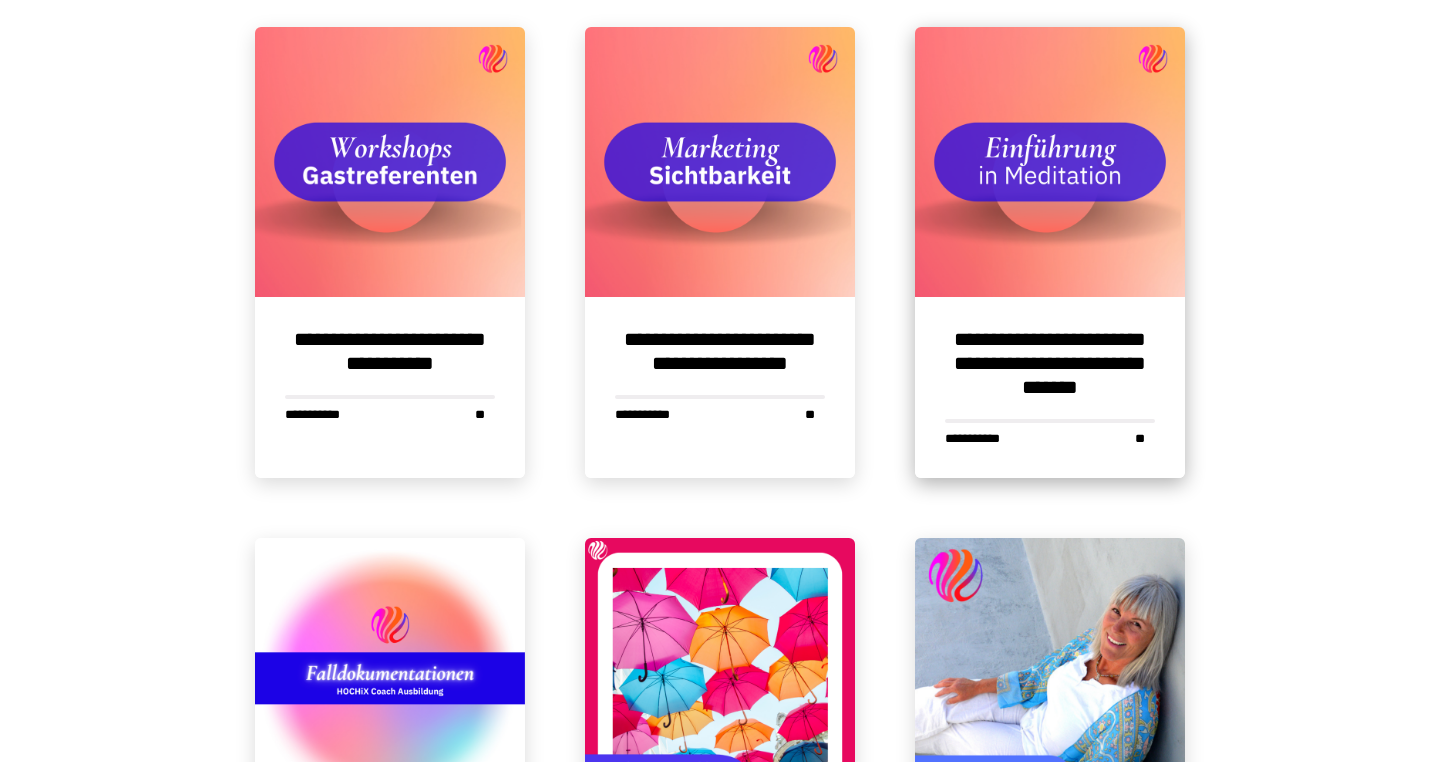 click on "**********" at bounding box center (1050, 387) 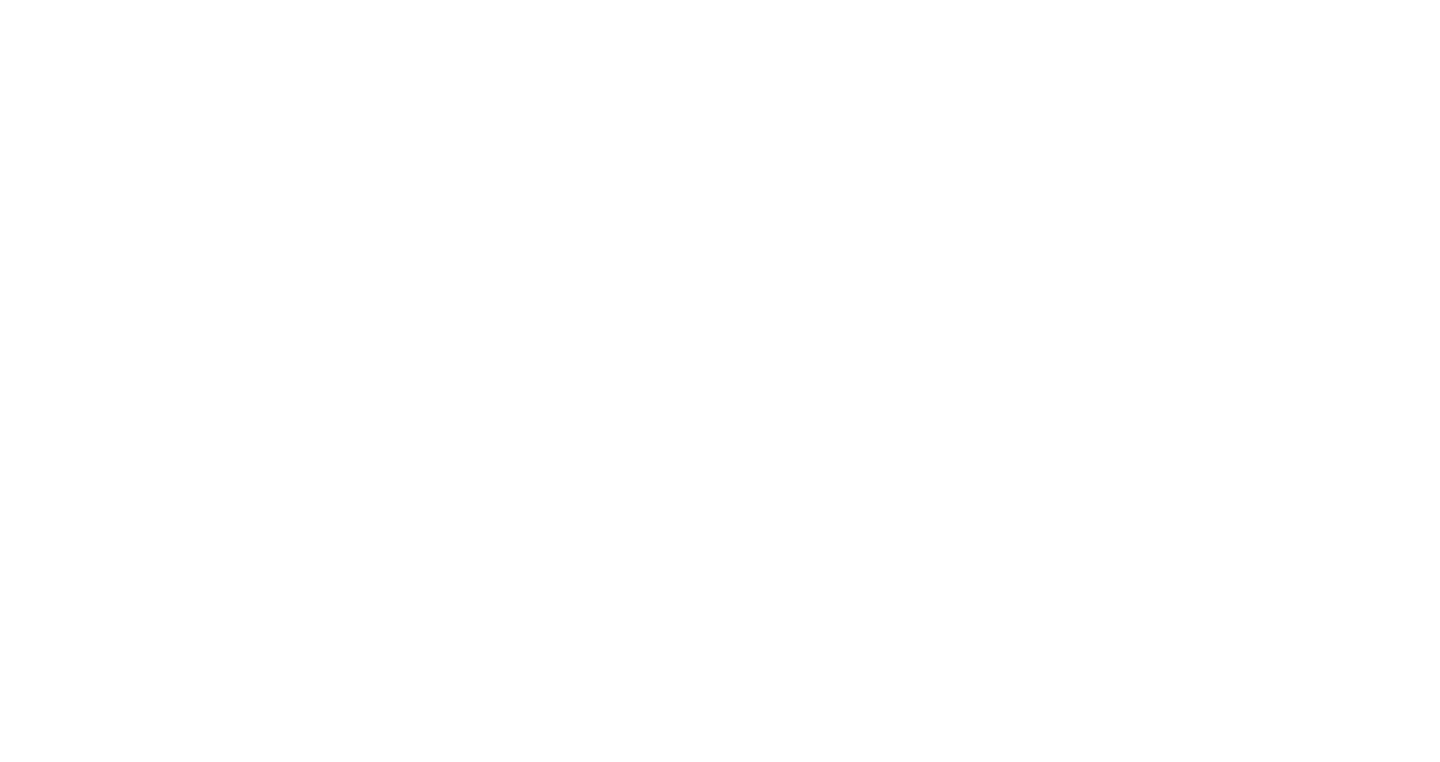 scroll, scrollTop: 0, scrollLeft: 0, axis: both 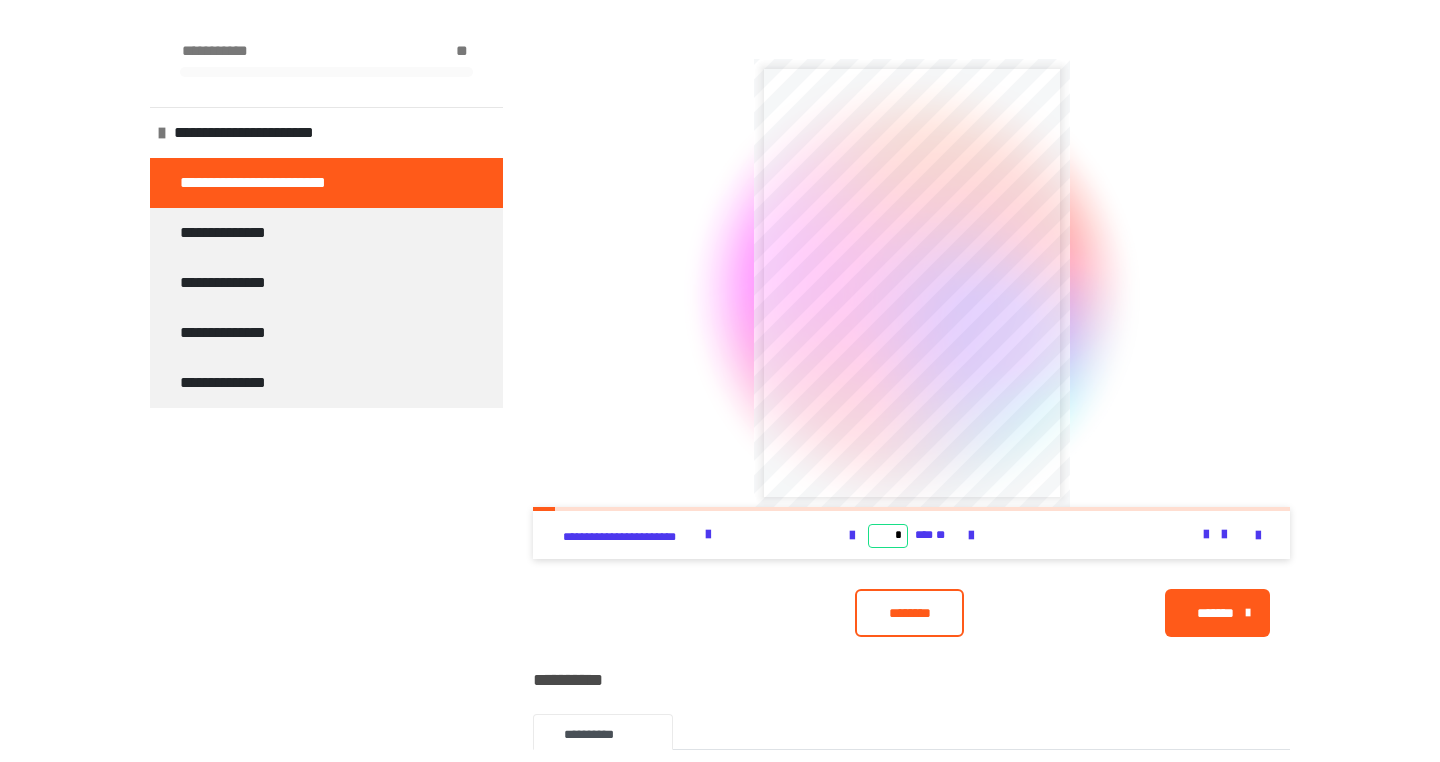click on "*" at bounding box center [888, 536] 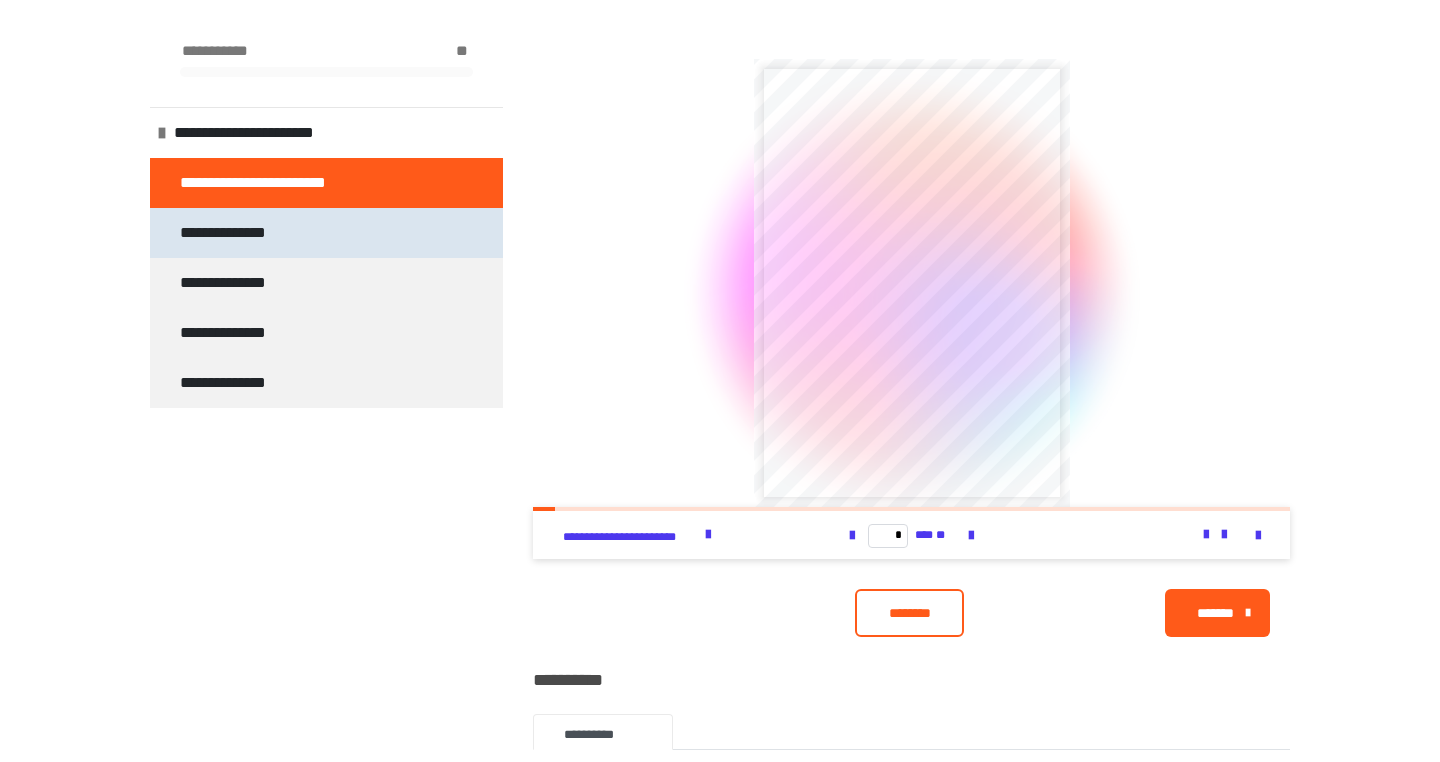 click on "**********" at bounding box center (234, 233) 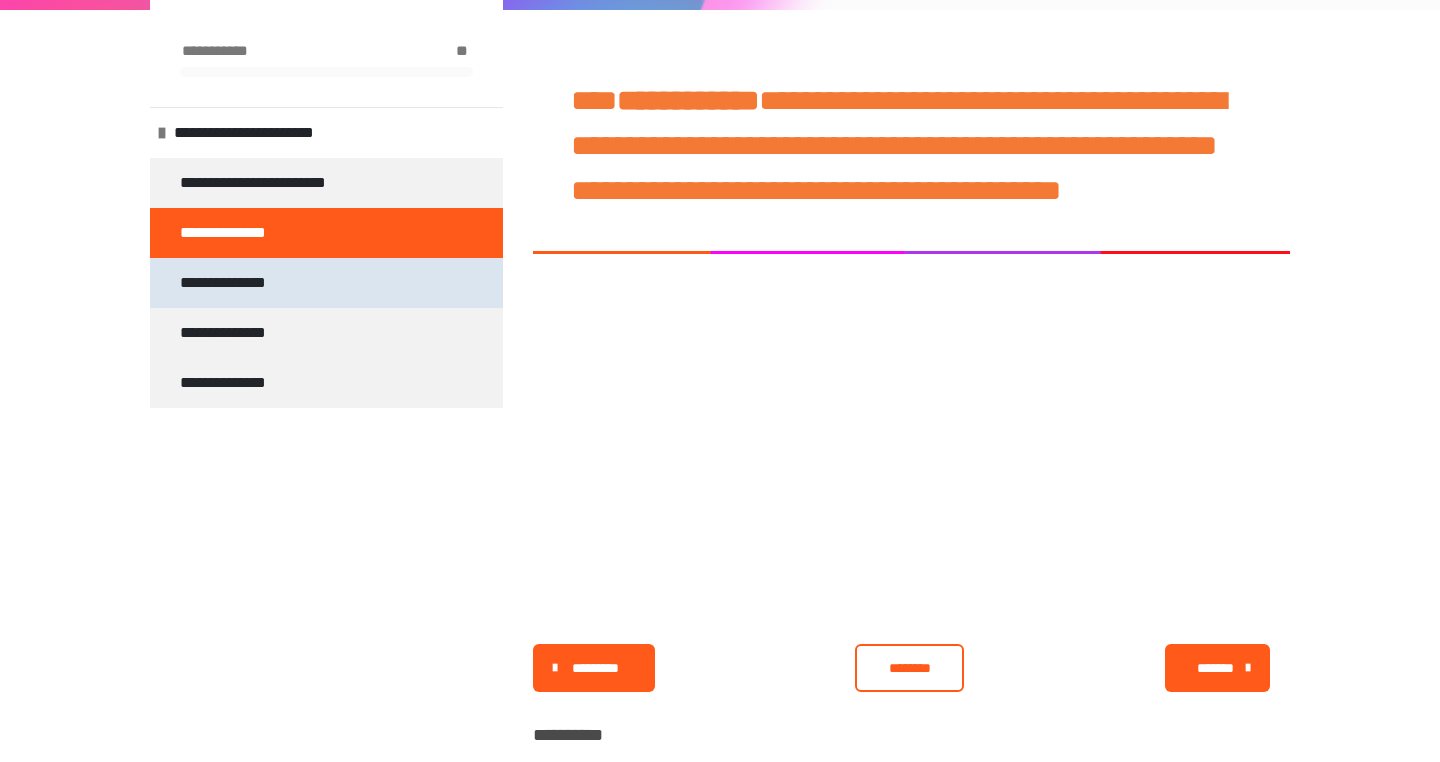 click on "**********" at bounding box center (235, 283) 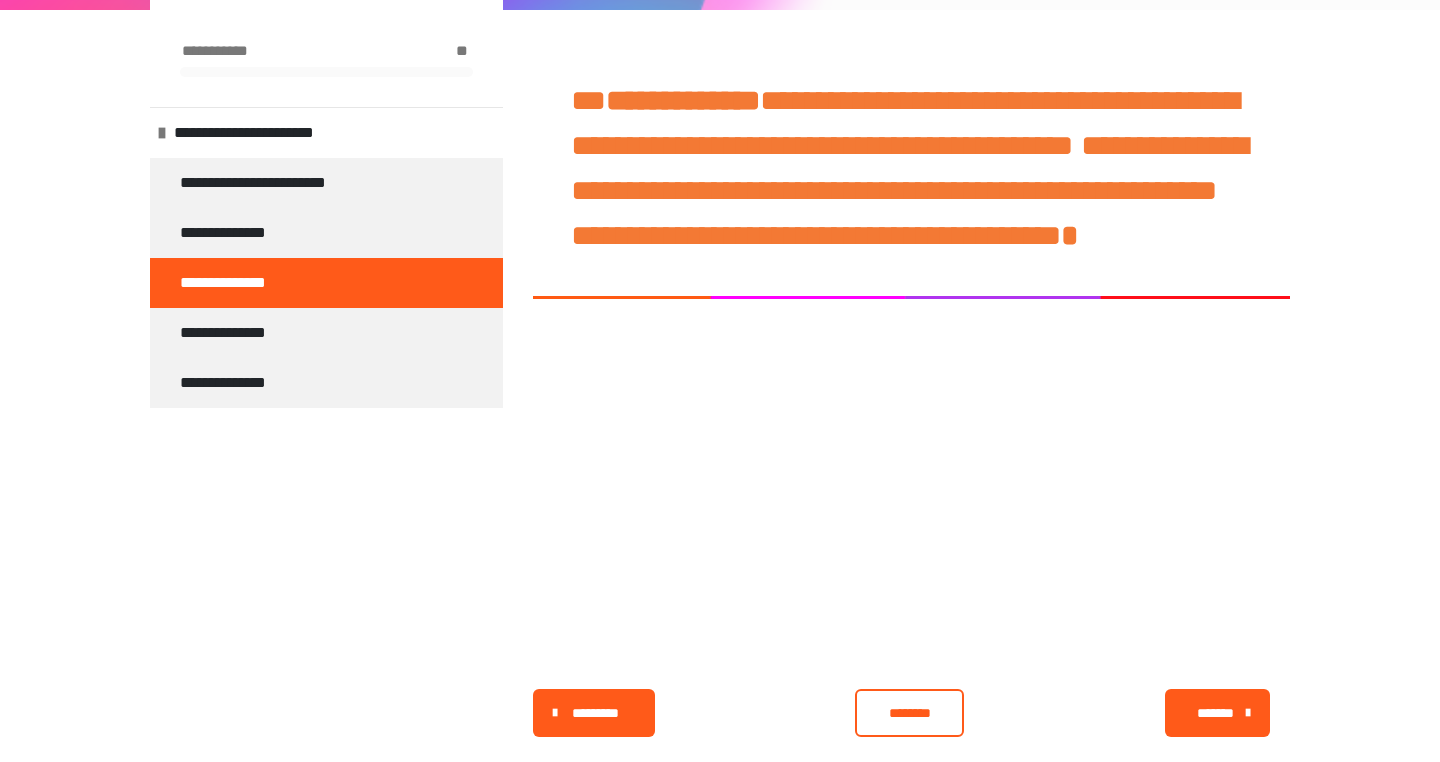 click on "**********" at bounding box center (326, 383) 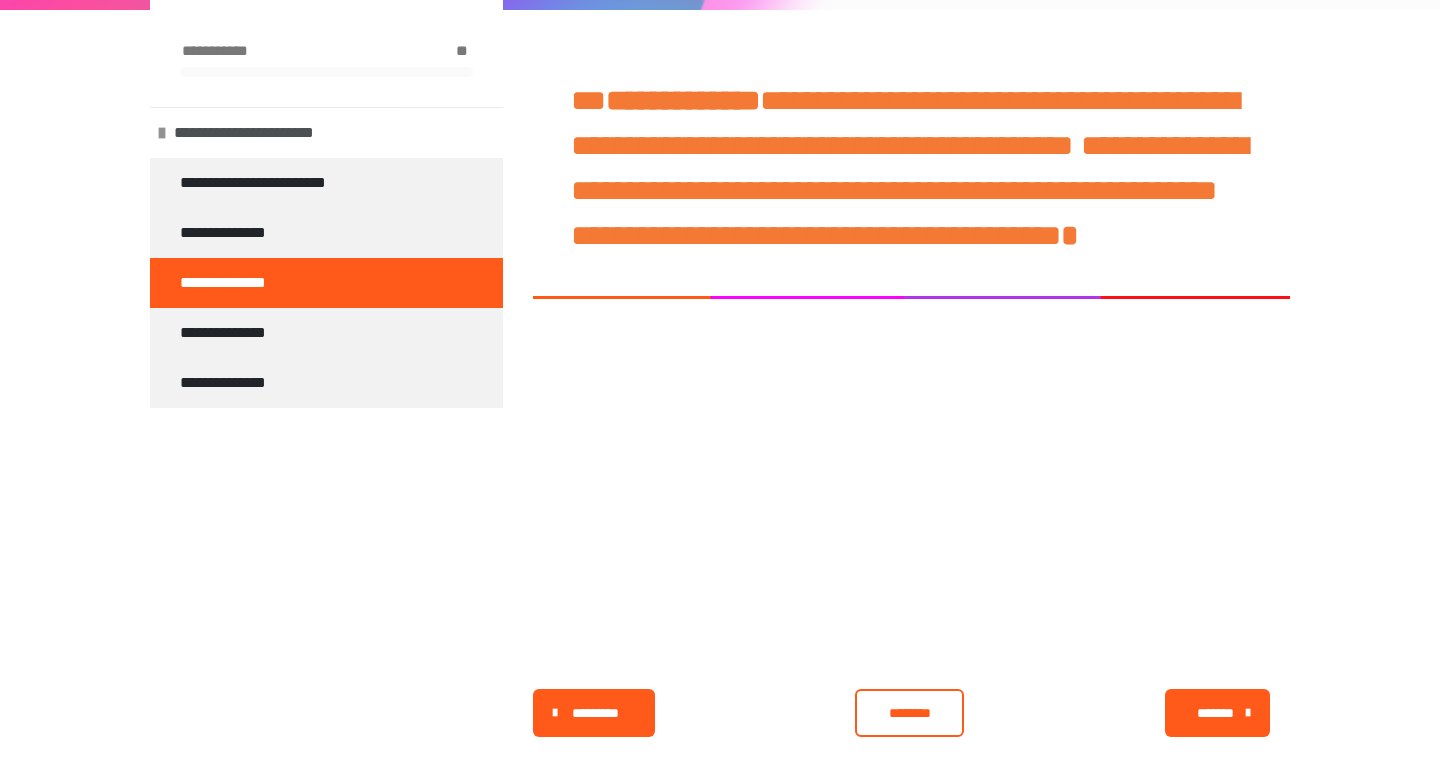 click on "**********" at bounding box center [261, 133] 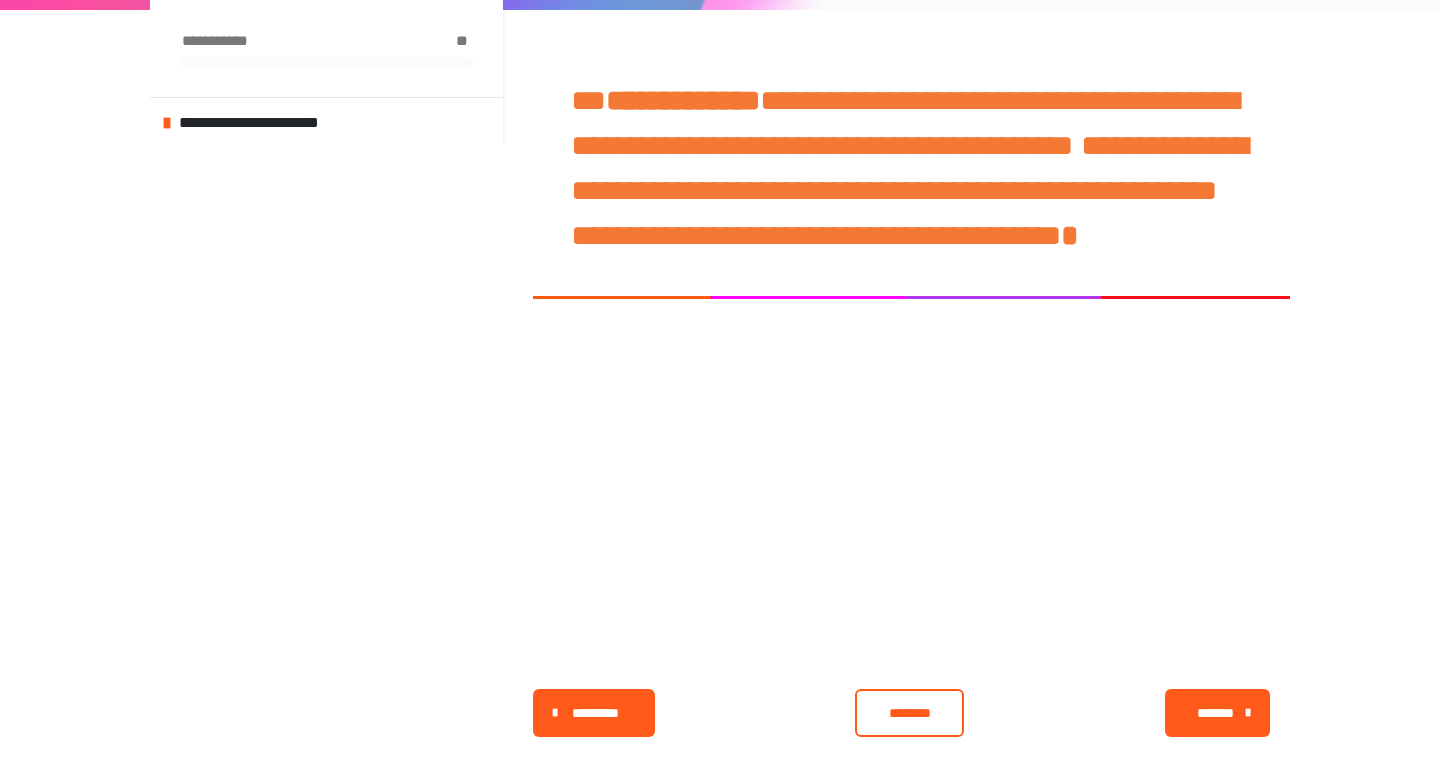 scroll, scrollTop: 0, scrollLeft: 0, axis: both 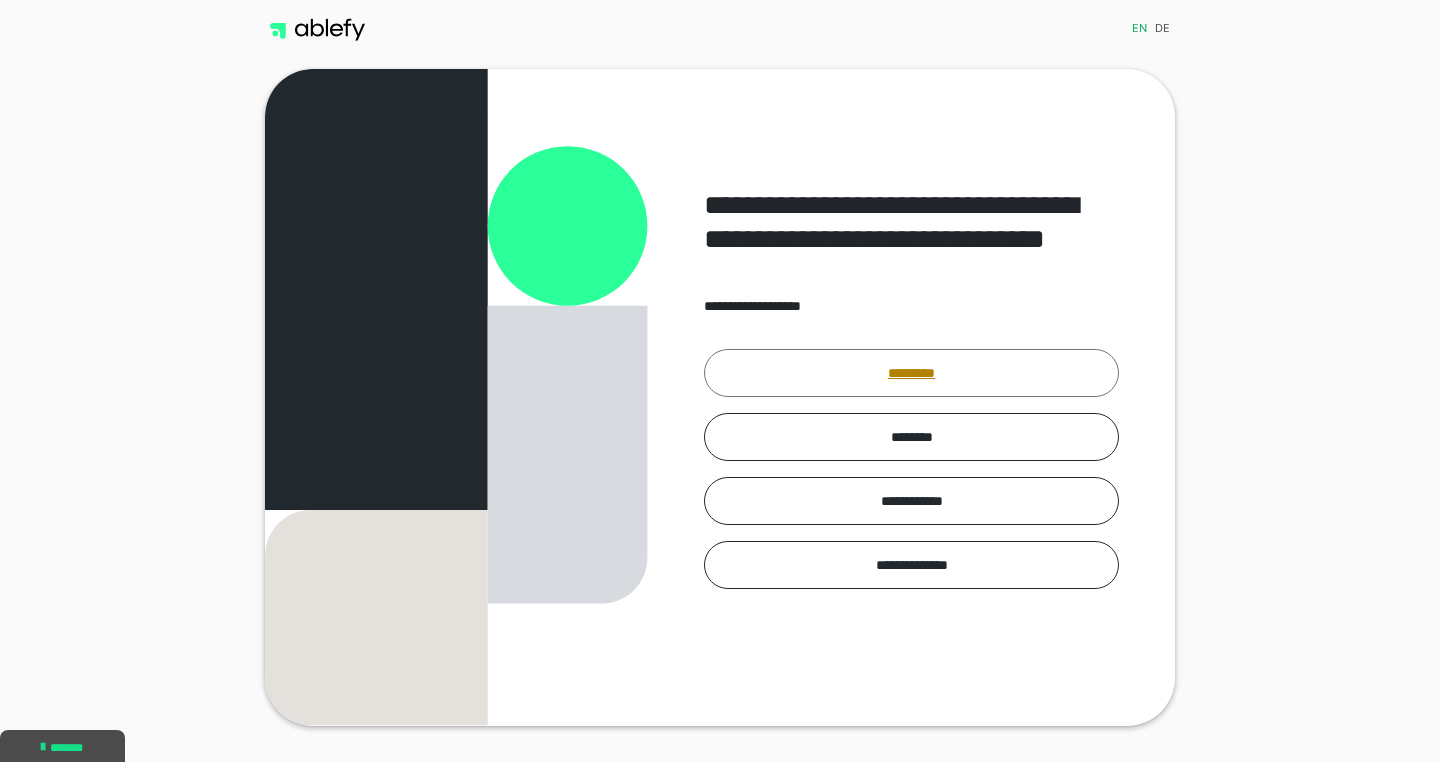 click on "*********" at bounding box center (911, 373) 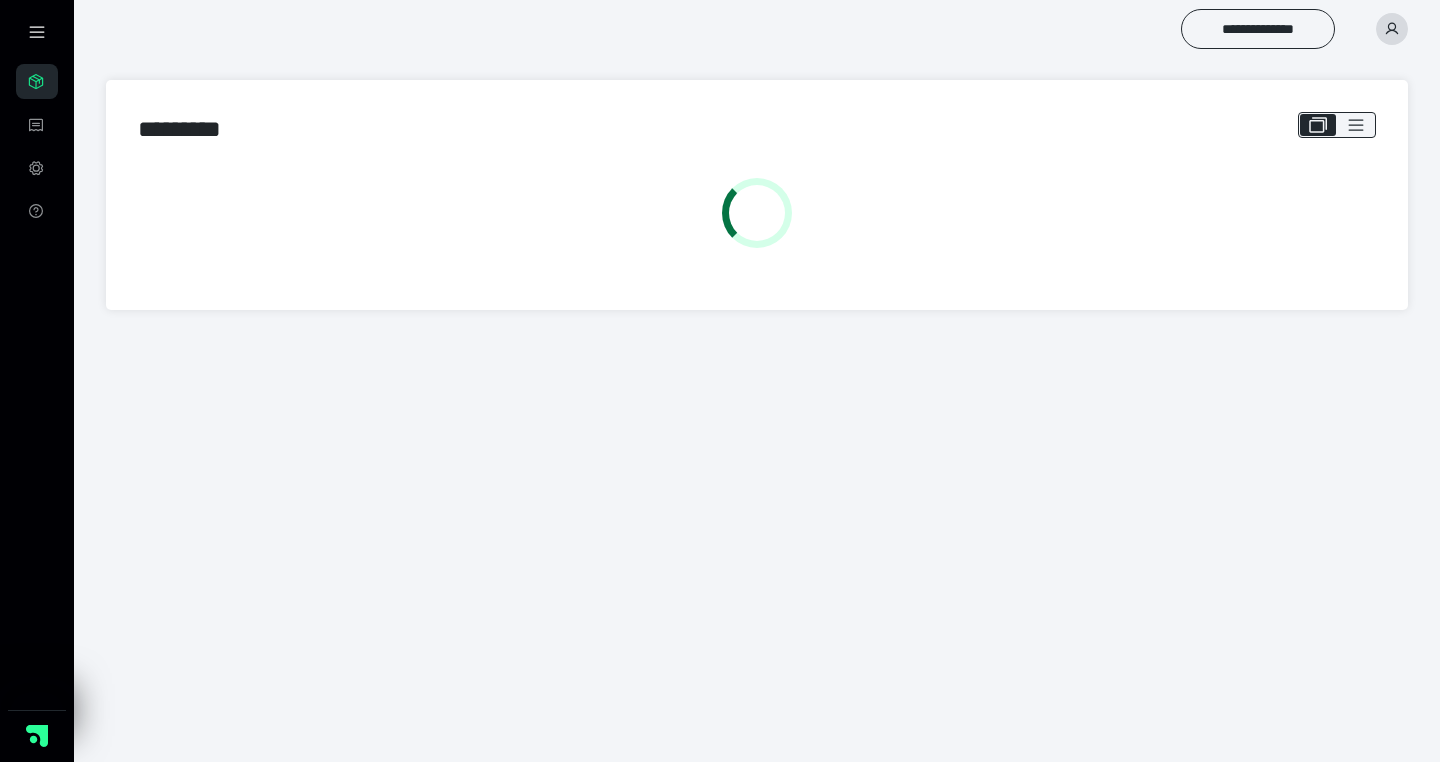 scroll, scrollTop: 0, scrollLeft: 0, axis: both 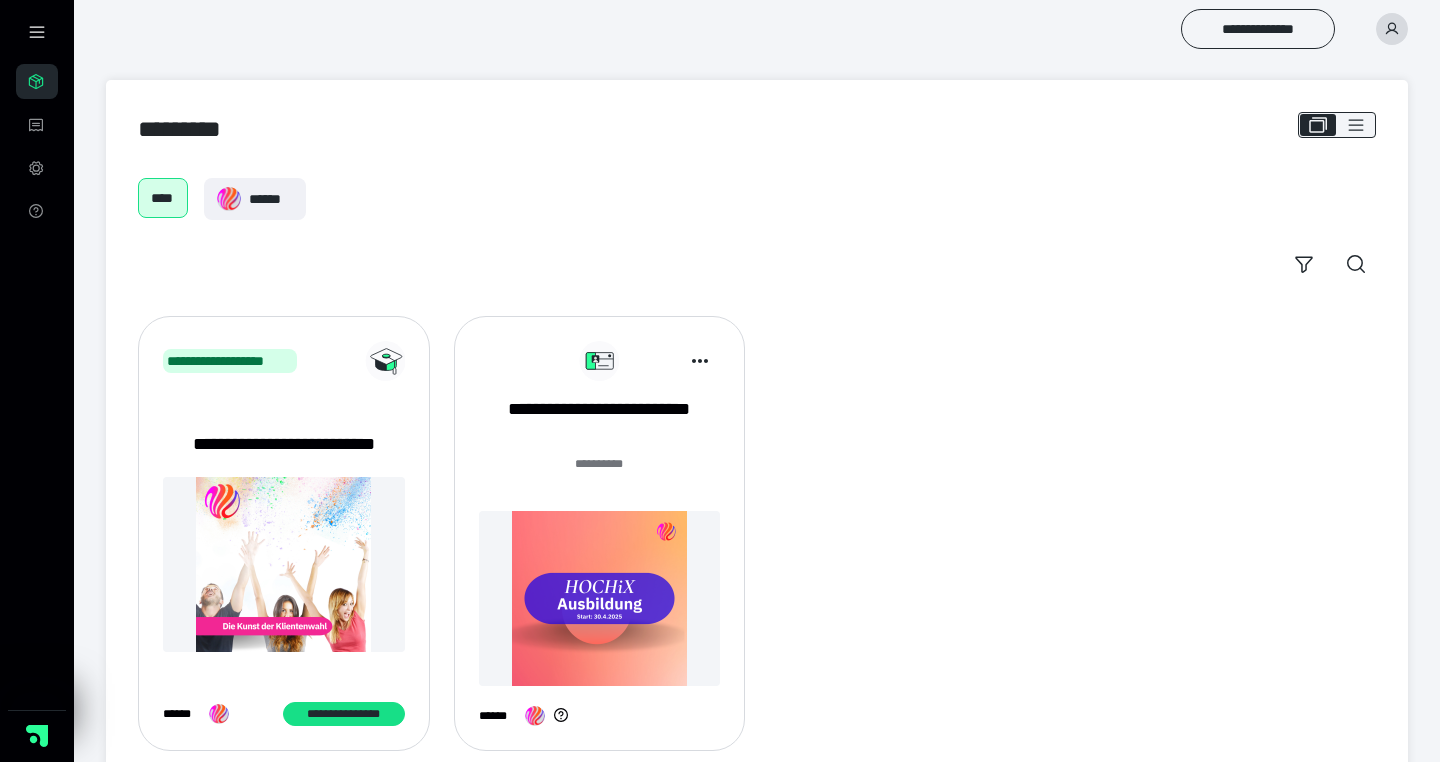 click at bounding box center [600, 598] 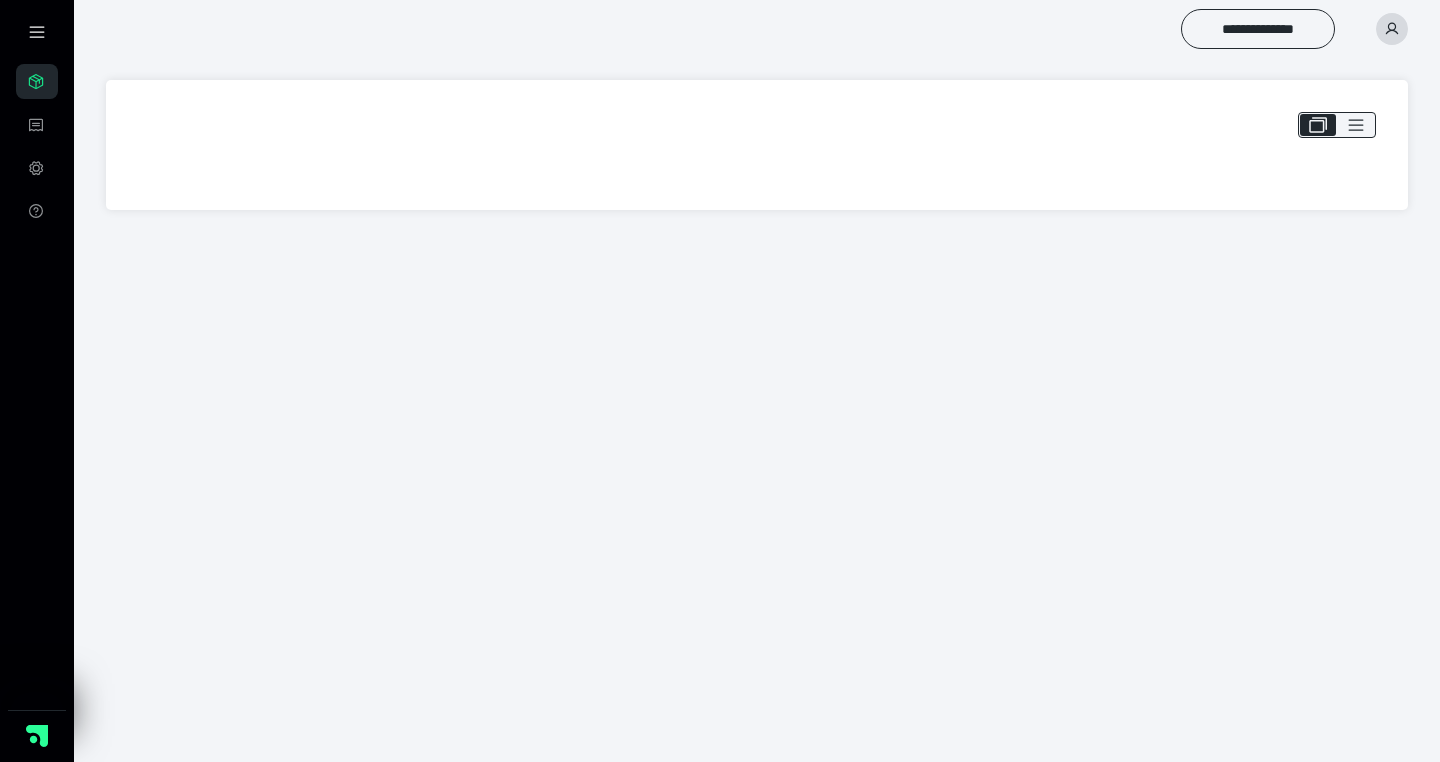 scroll, scrollTop: 0, scrollLeft: 0, axis: both 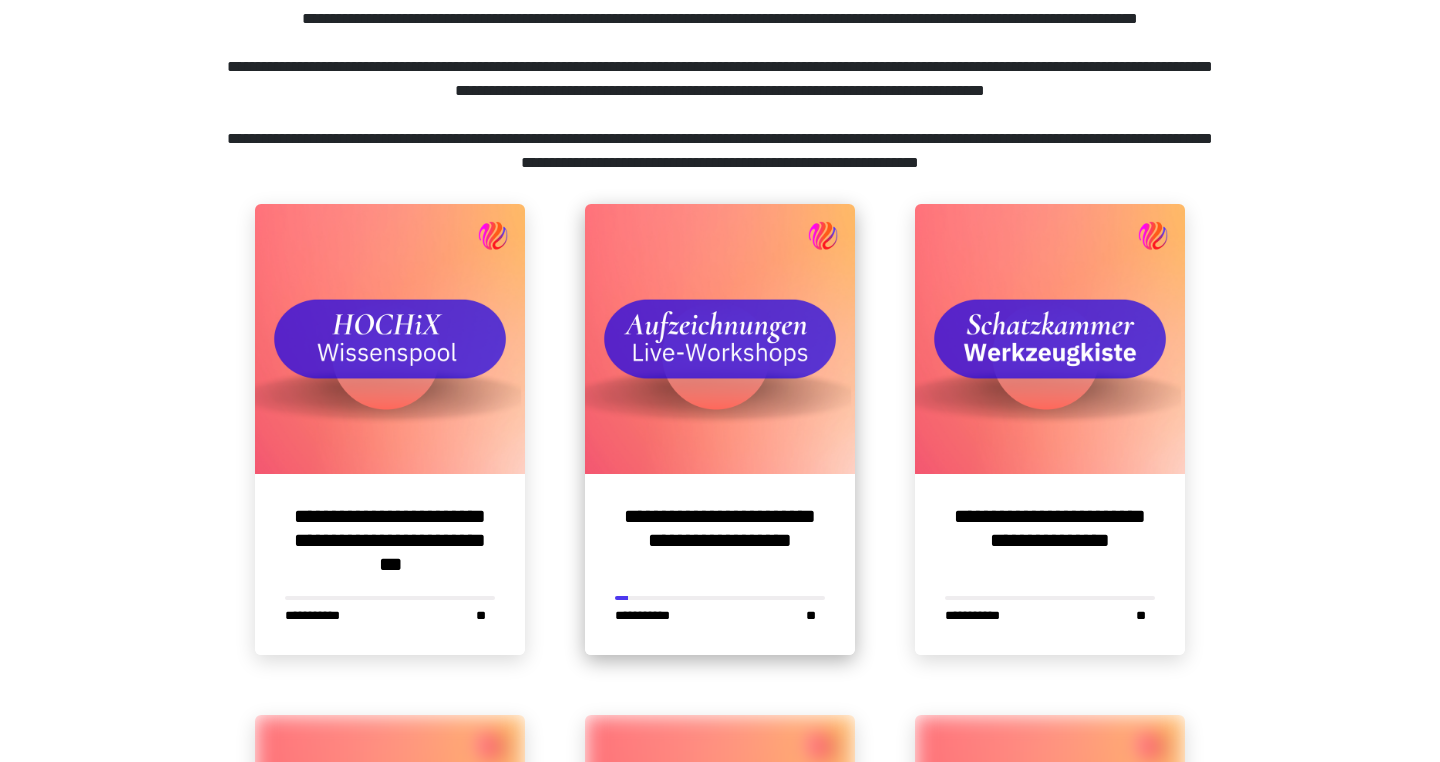click on "**********" at bounding box center [720, 540] 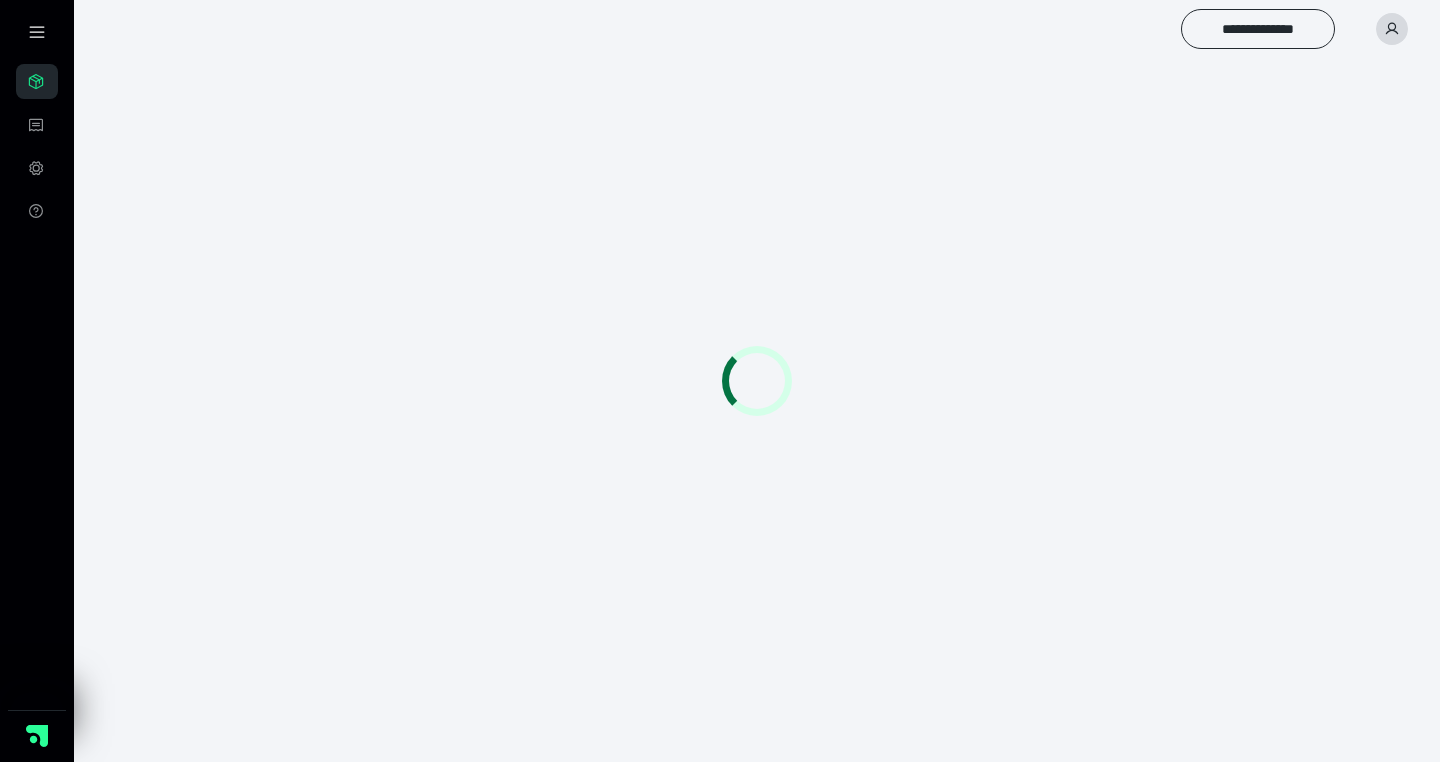 scroll, scrollTop: 56, scrollLeft: 0, axis: vertical 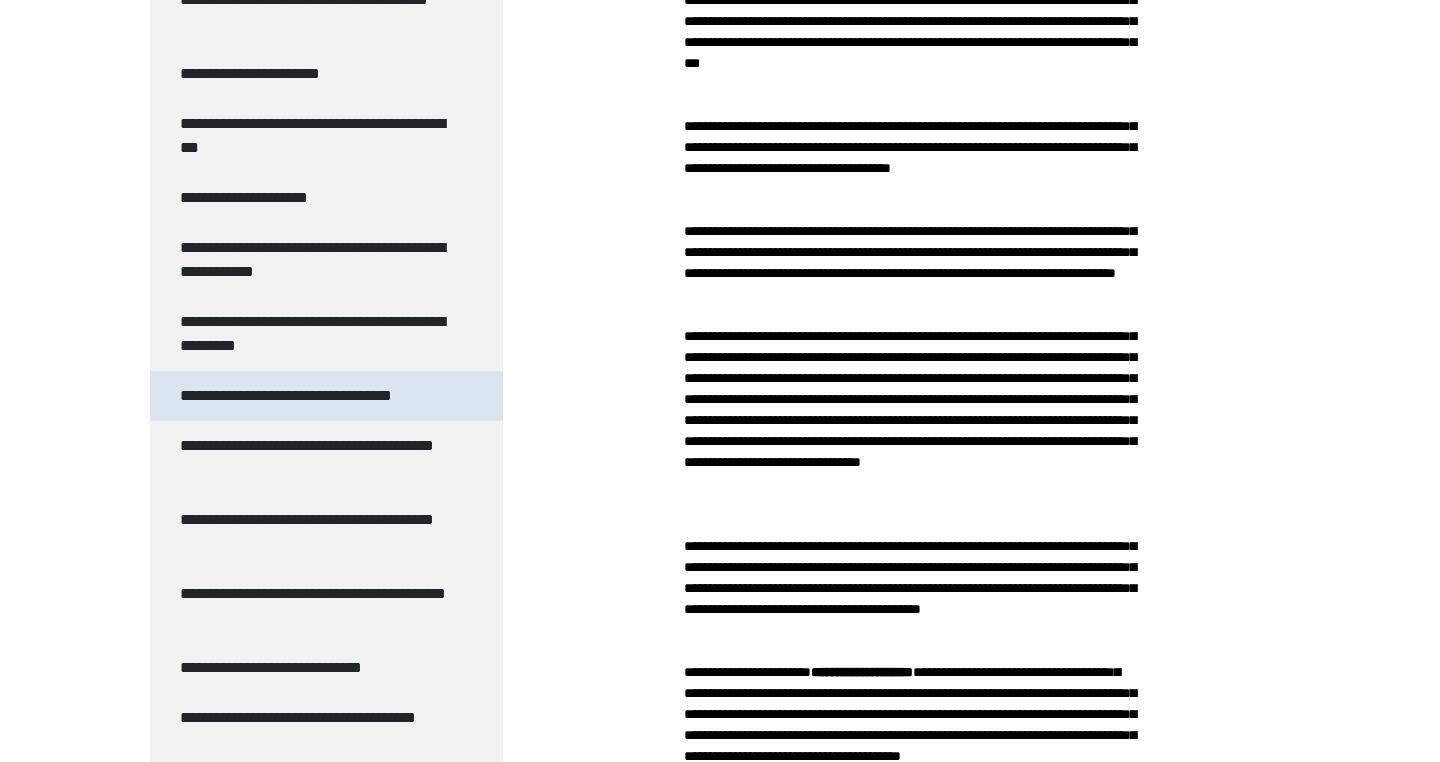 click on "**********" at bounding box center [316, 396] 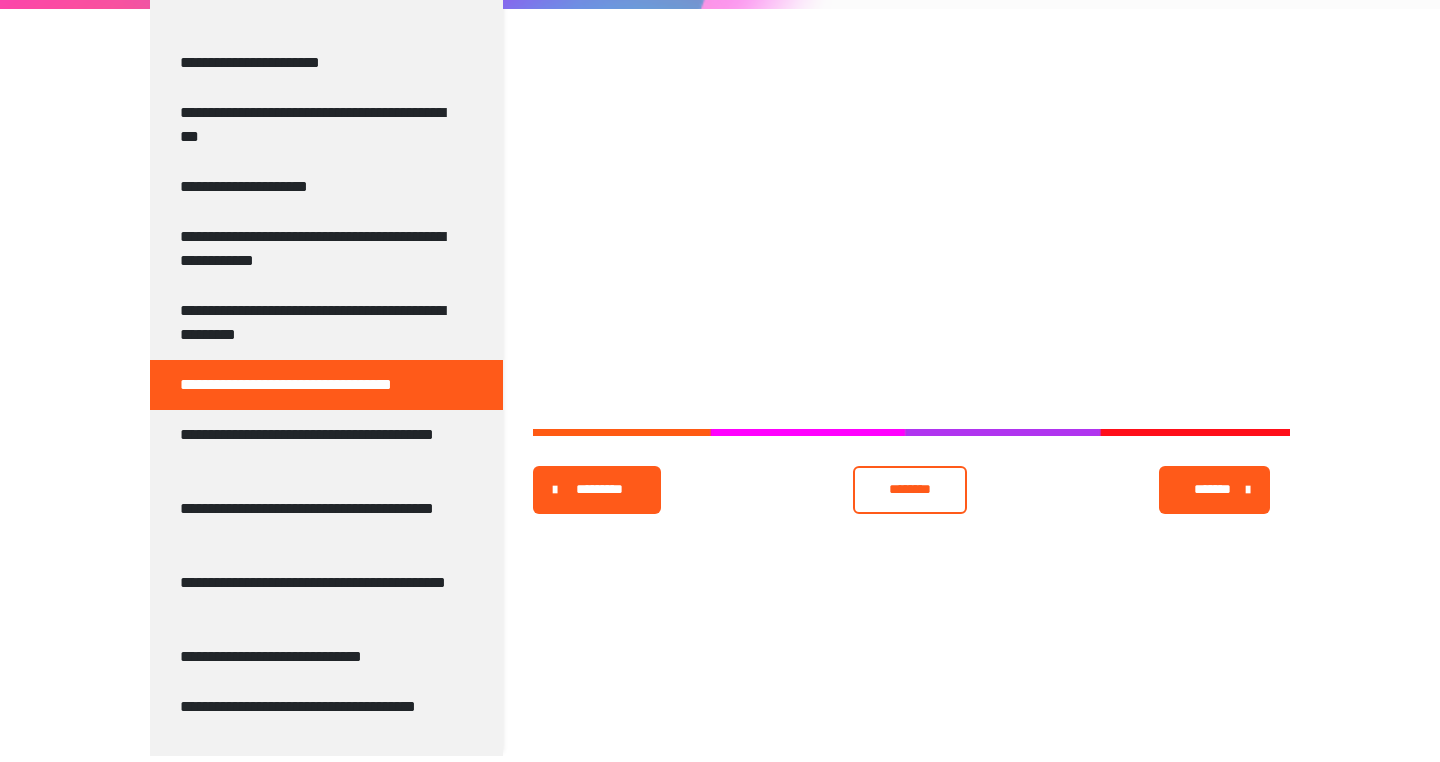 scroll, scrollTop: 300, scrollLeft: 0, axis: vertical 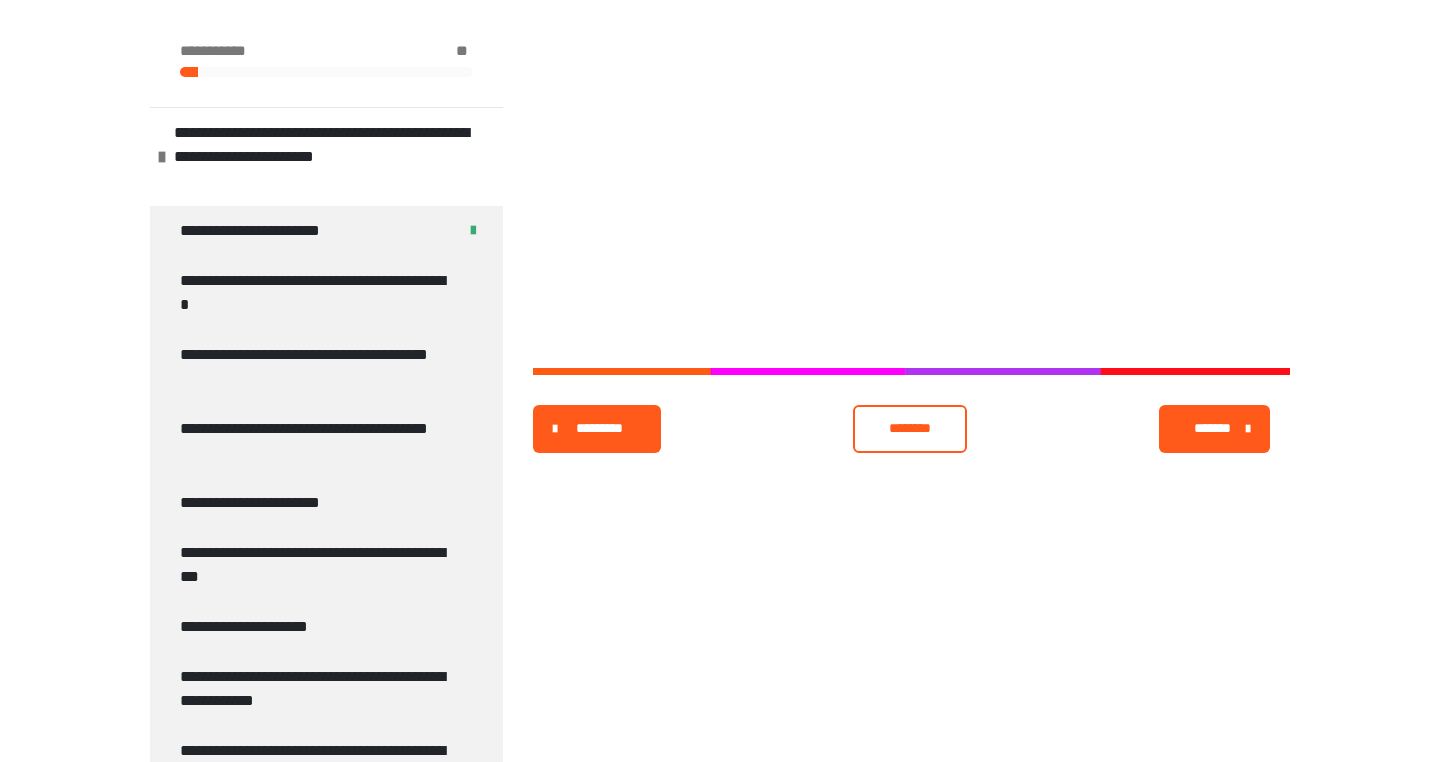 click on "*********" at bounding box center (599, 428) 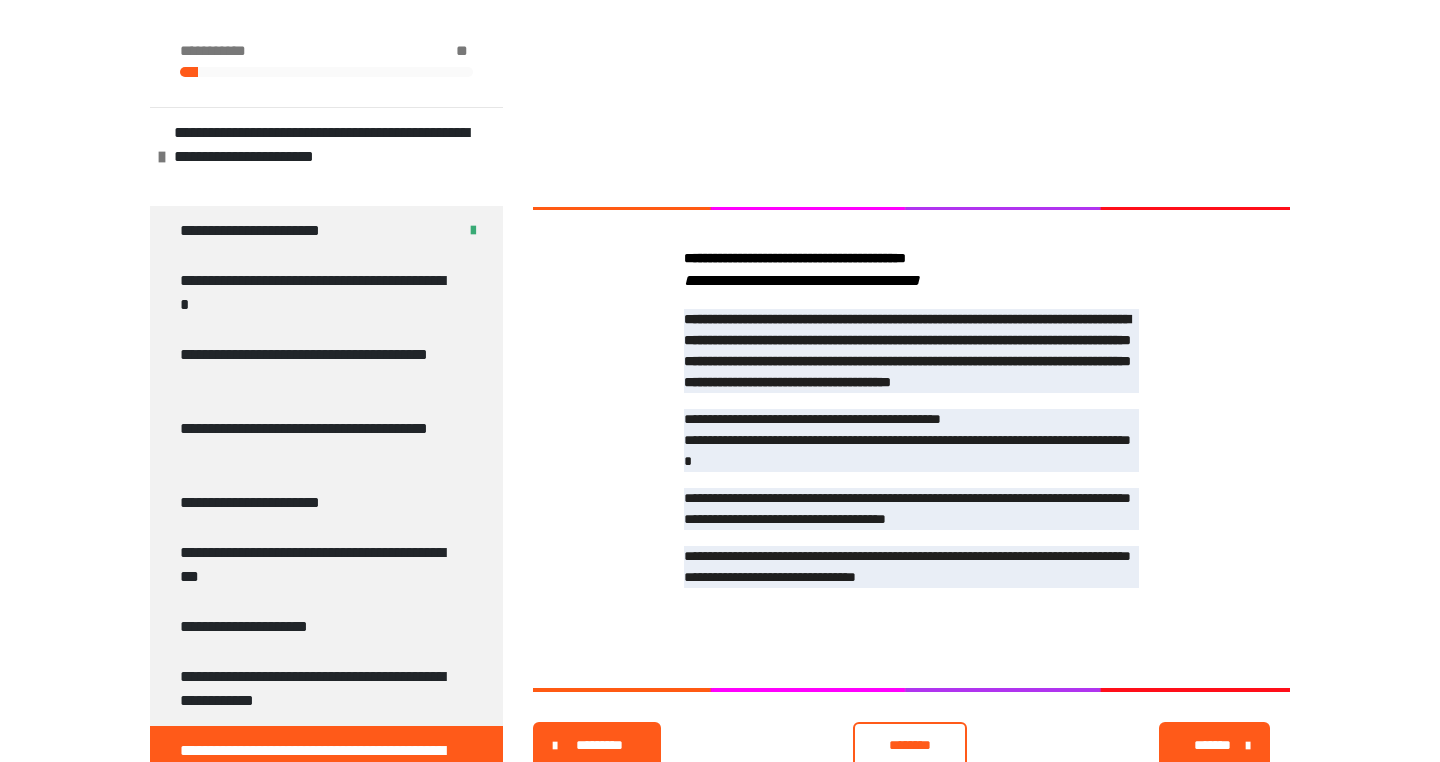 scroll, scrollTop: 673, scrollLeft: 0, axis: vertical 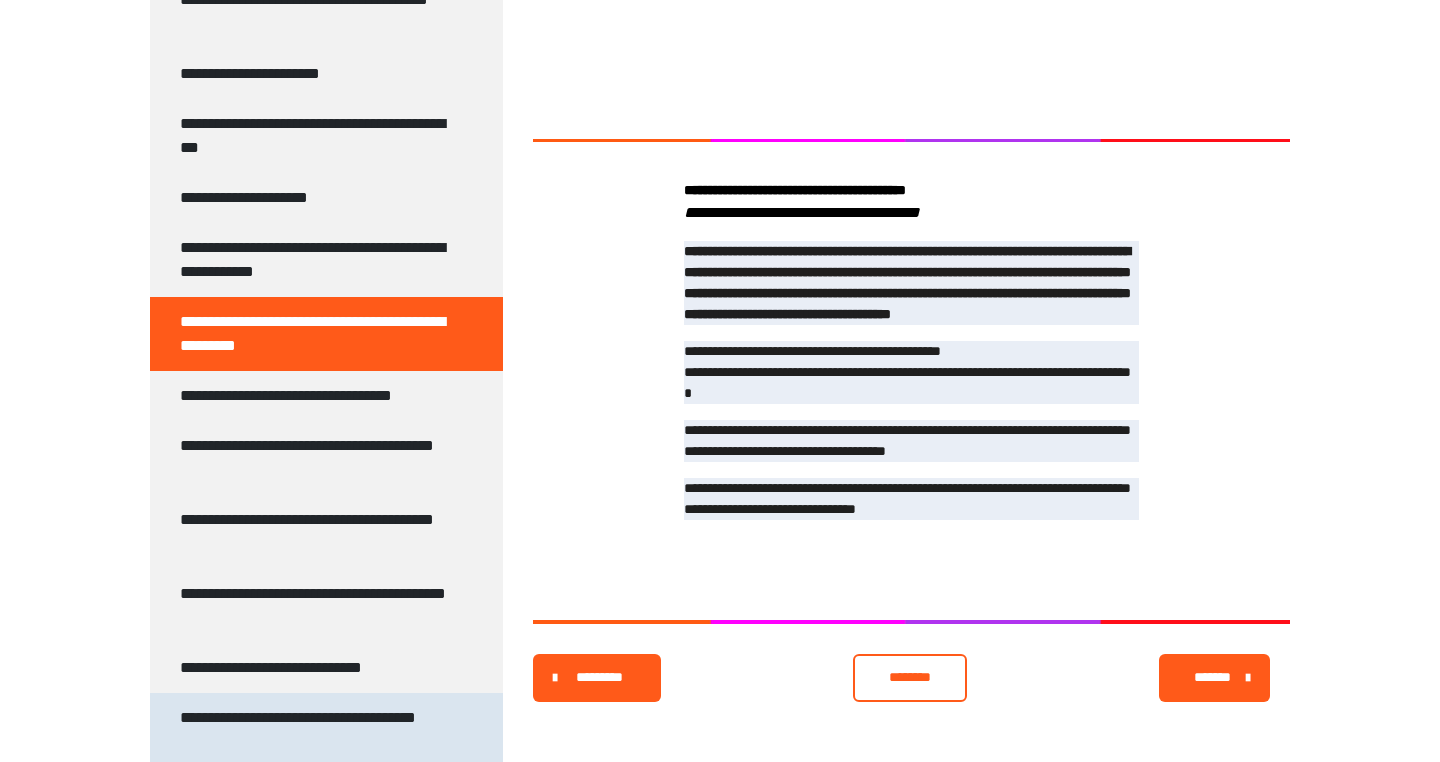 click on "**********" at bounding box center [318, 730] 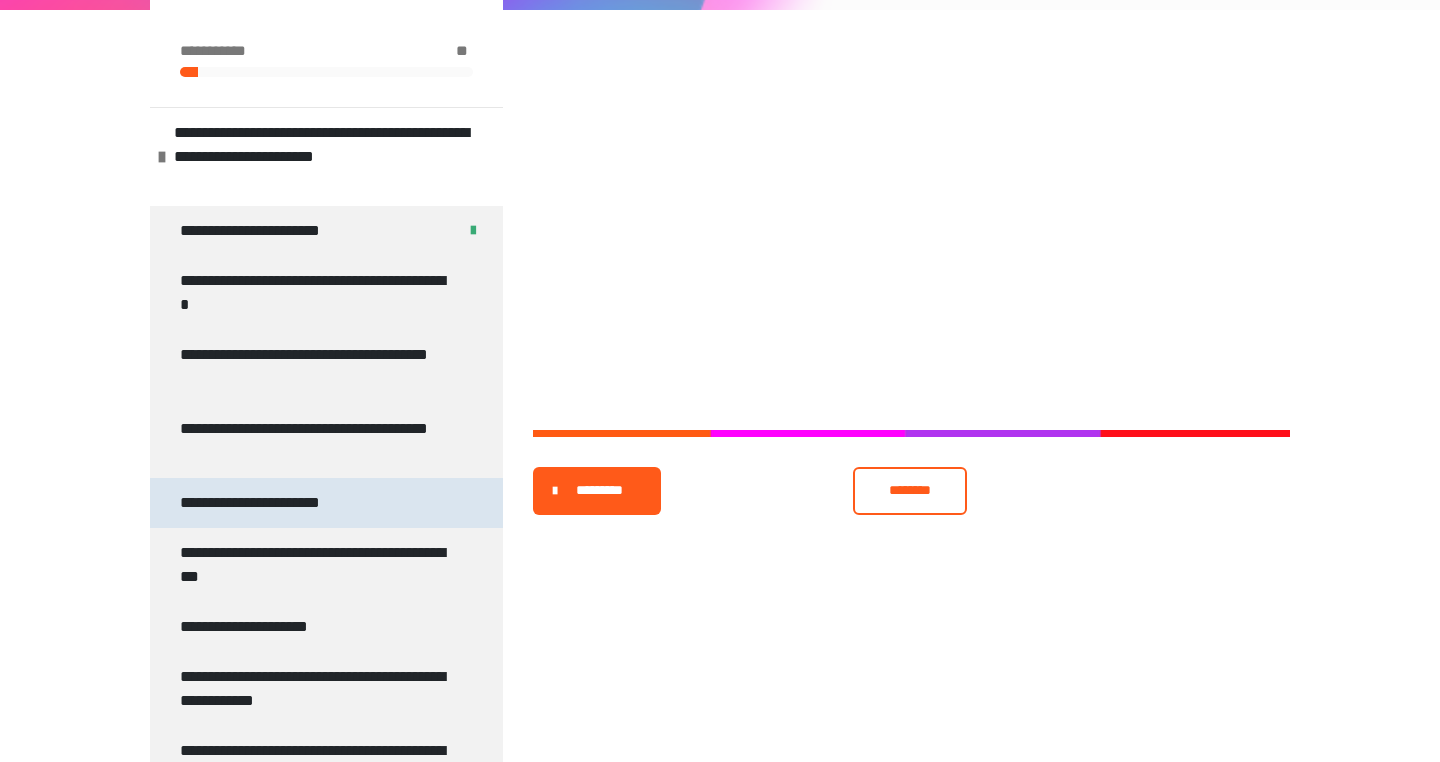 scroll, scrollTop: 0, scrollLeft: 0, axis: both 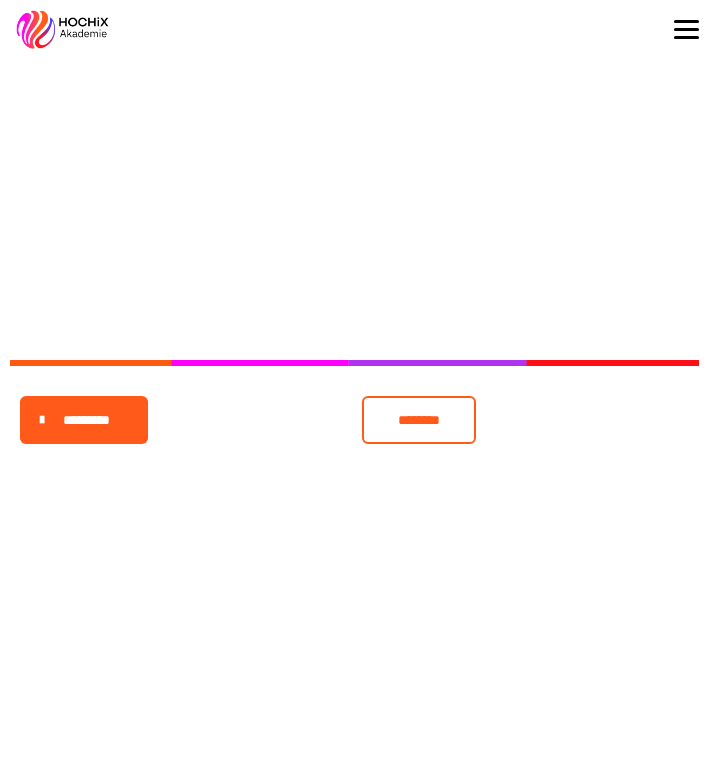 click at bounding box center [62, 30] 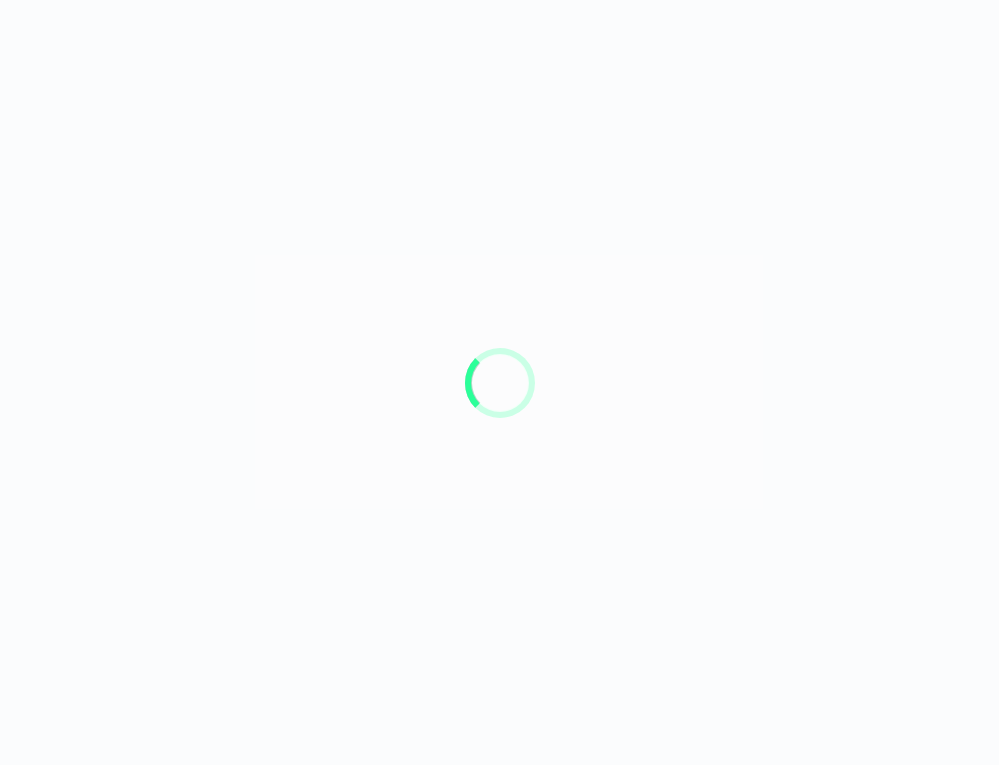 scroll, scrollTop: 56, scrollLeft: 0, axis: vertical 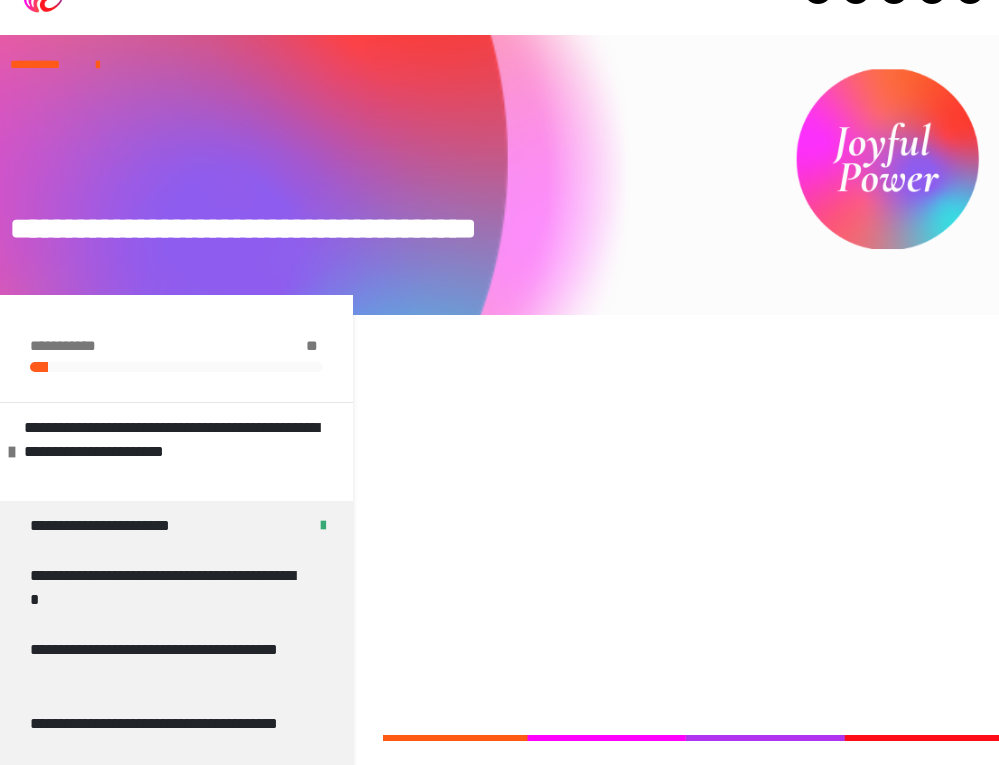 drag, startPoint x: 620, startPoint y: 85, endPoint x: 956, endPoint y: 43, distance: 338.61484 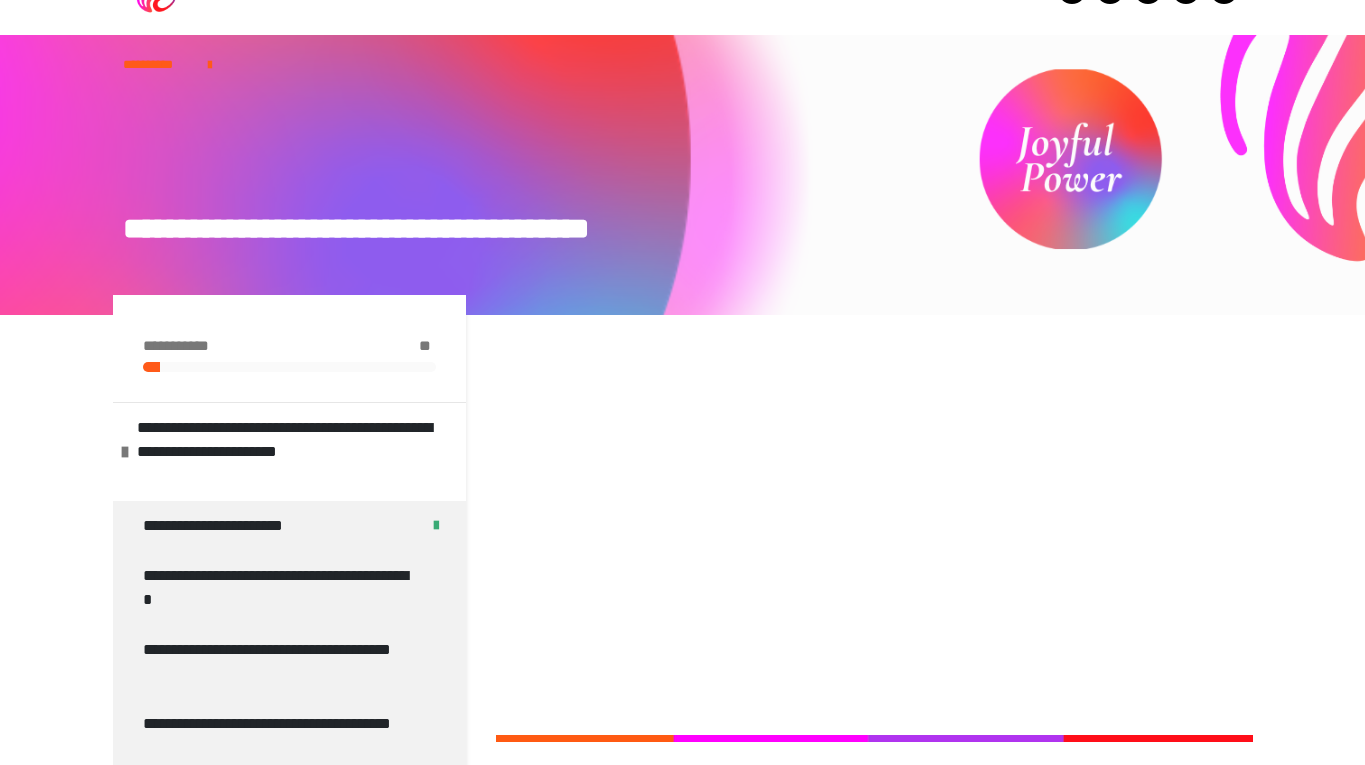 drag, startPoint x: 1339, startPoint y: 23, endPoint x: 1430, endPoint y: 17, distance: 91.197586 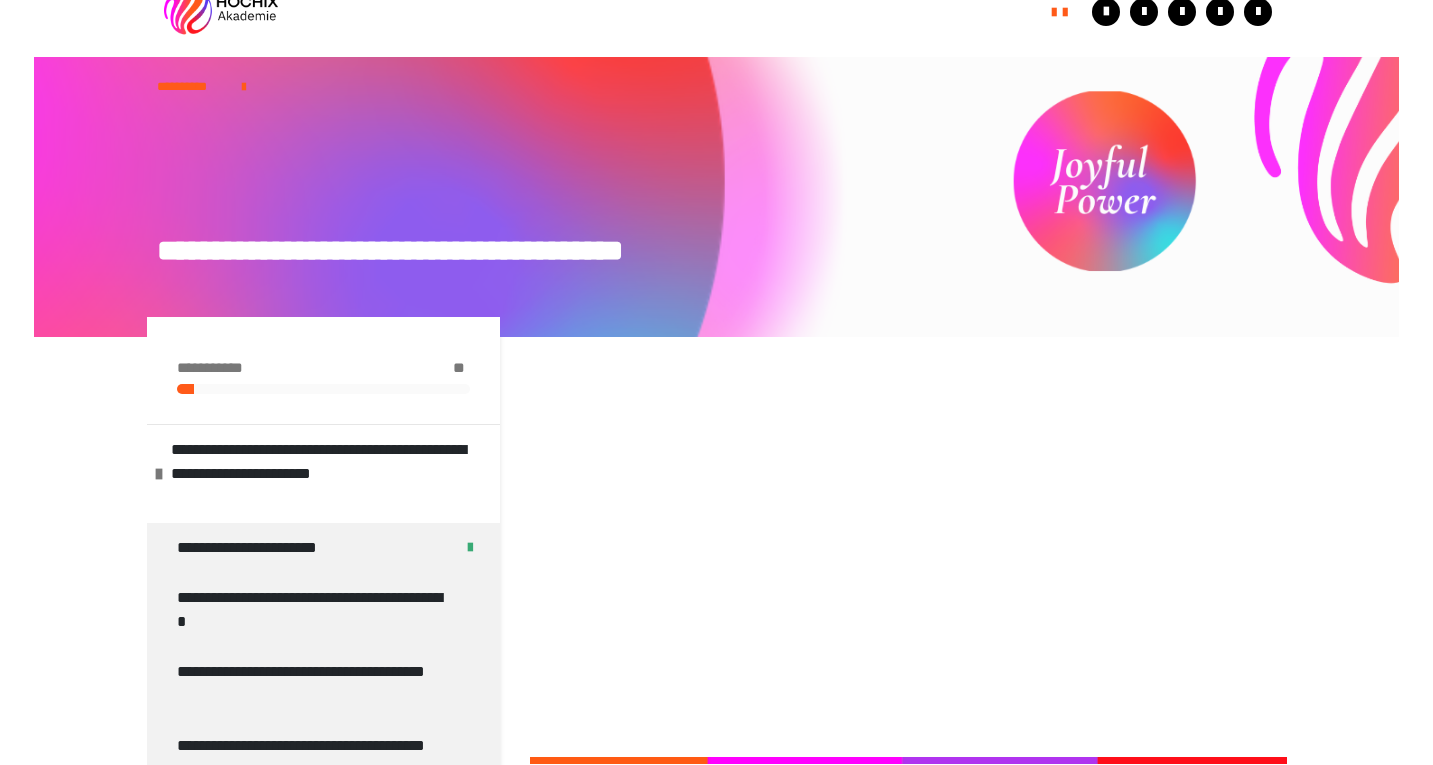 scroll, scrollTop: 30, scrollLeft: 0, axis: vertical 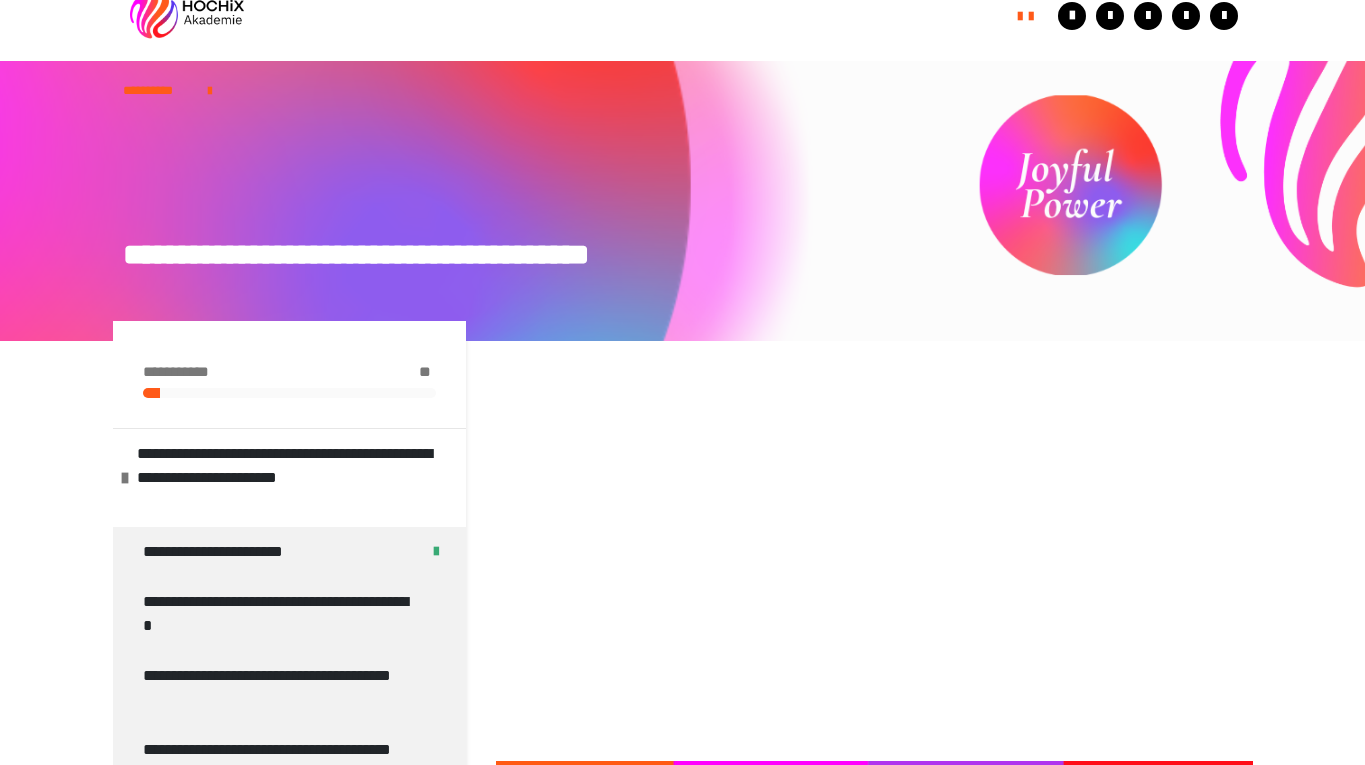 drag, startPoint x: 1361, startPoint y: 19, endPoint x: 1266, endPoint y: 25, distance: 95.189285 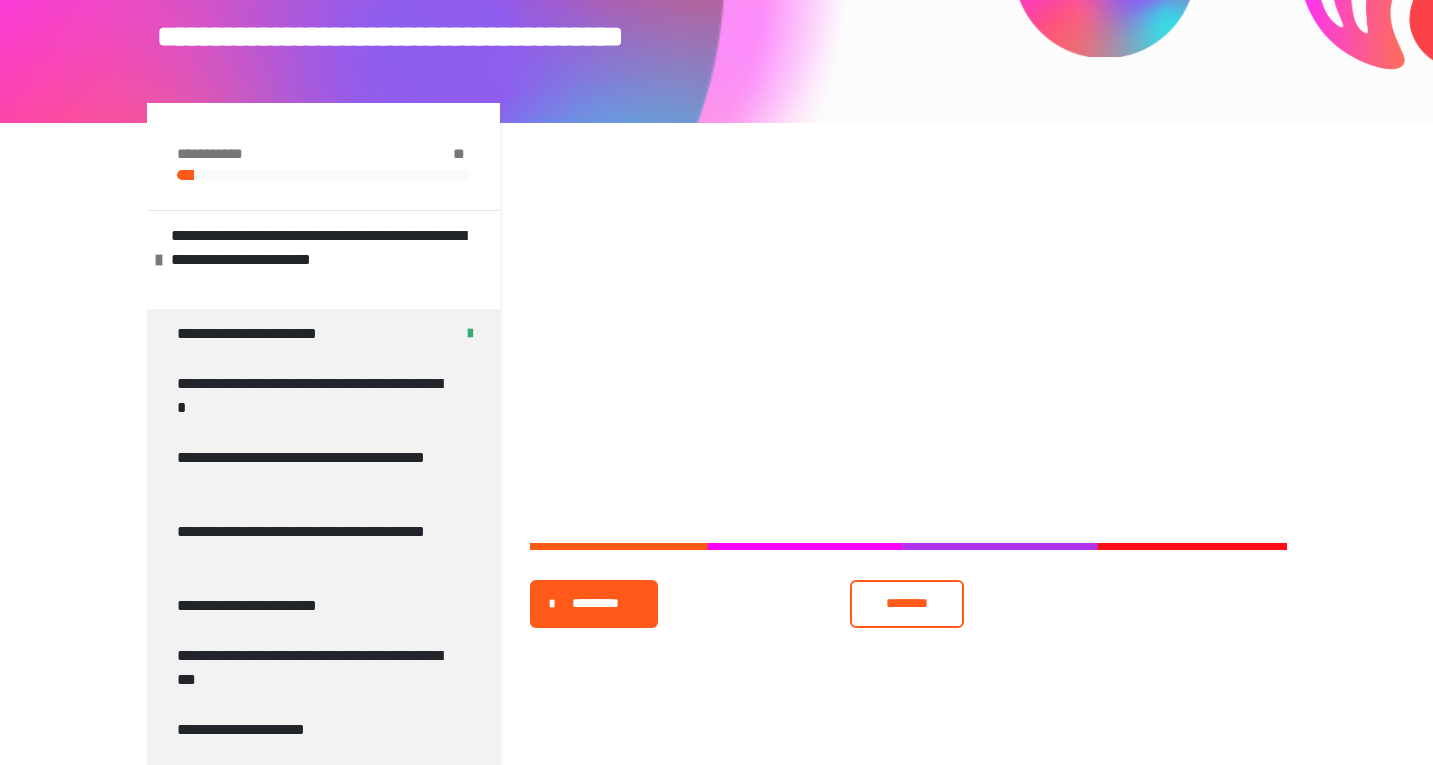 scroll, scrollTop: 0, scrollLeft: 0, axis: both 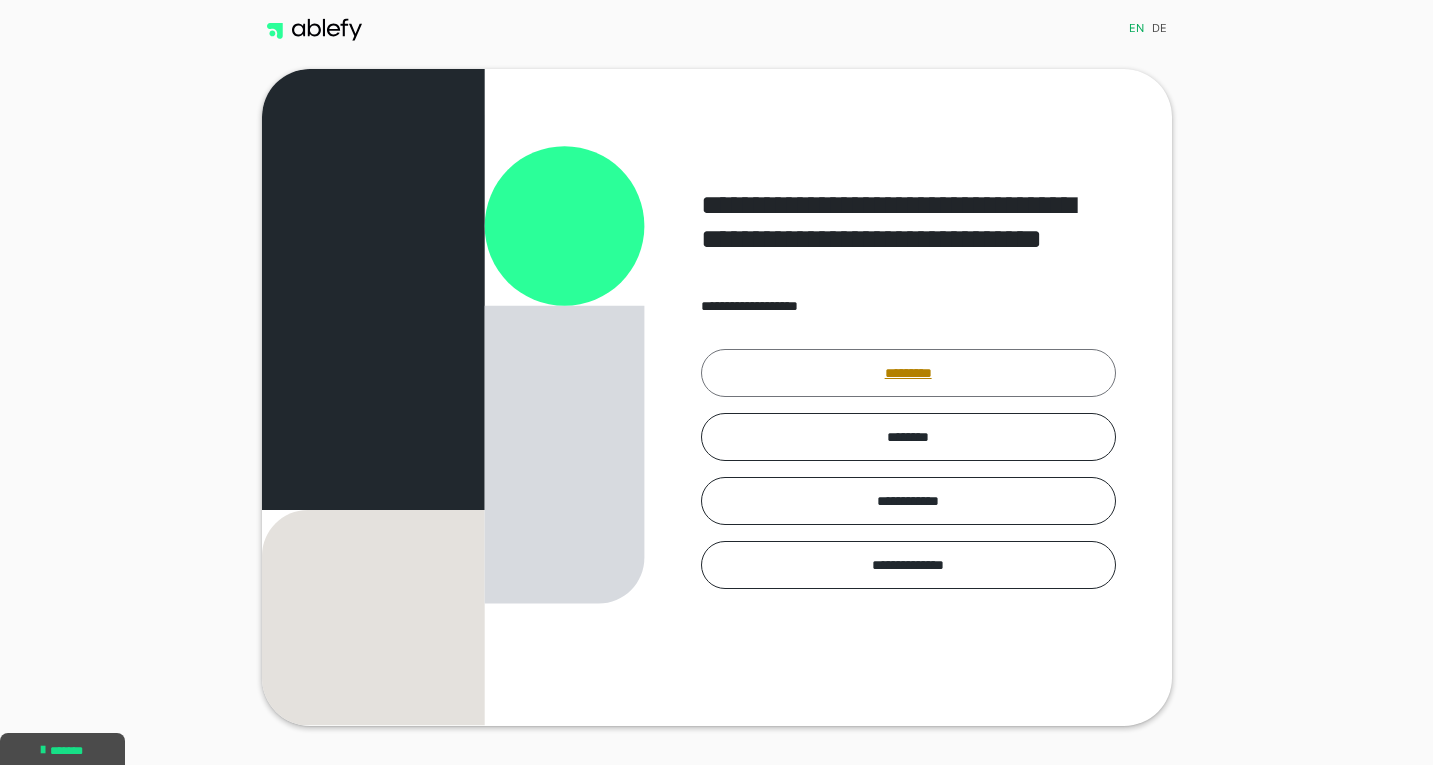 click on "*********" at bounding box center [908, 373] 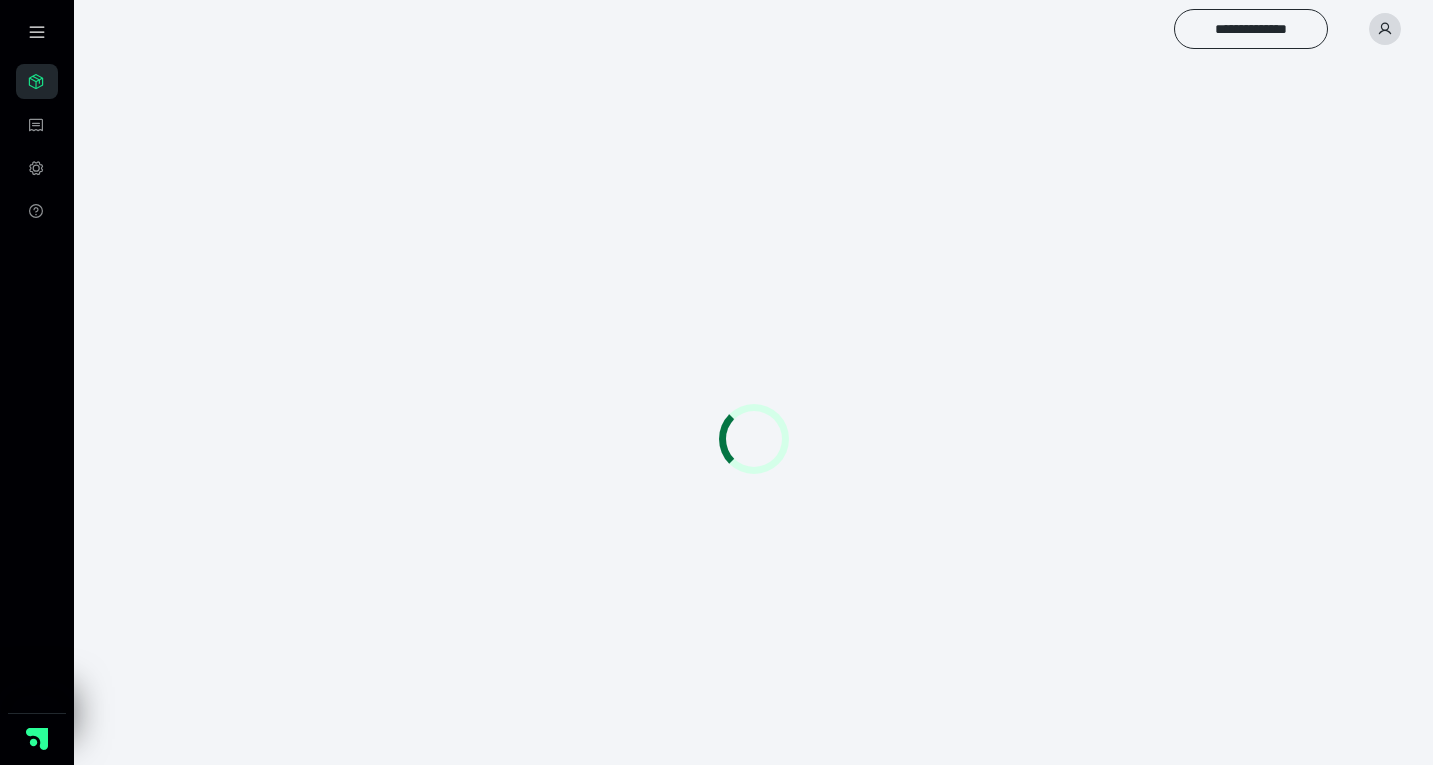 scroll, scrollTop: 0, scrollLeft: 0, axis: both 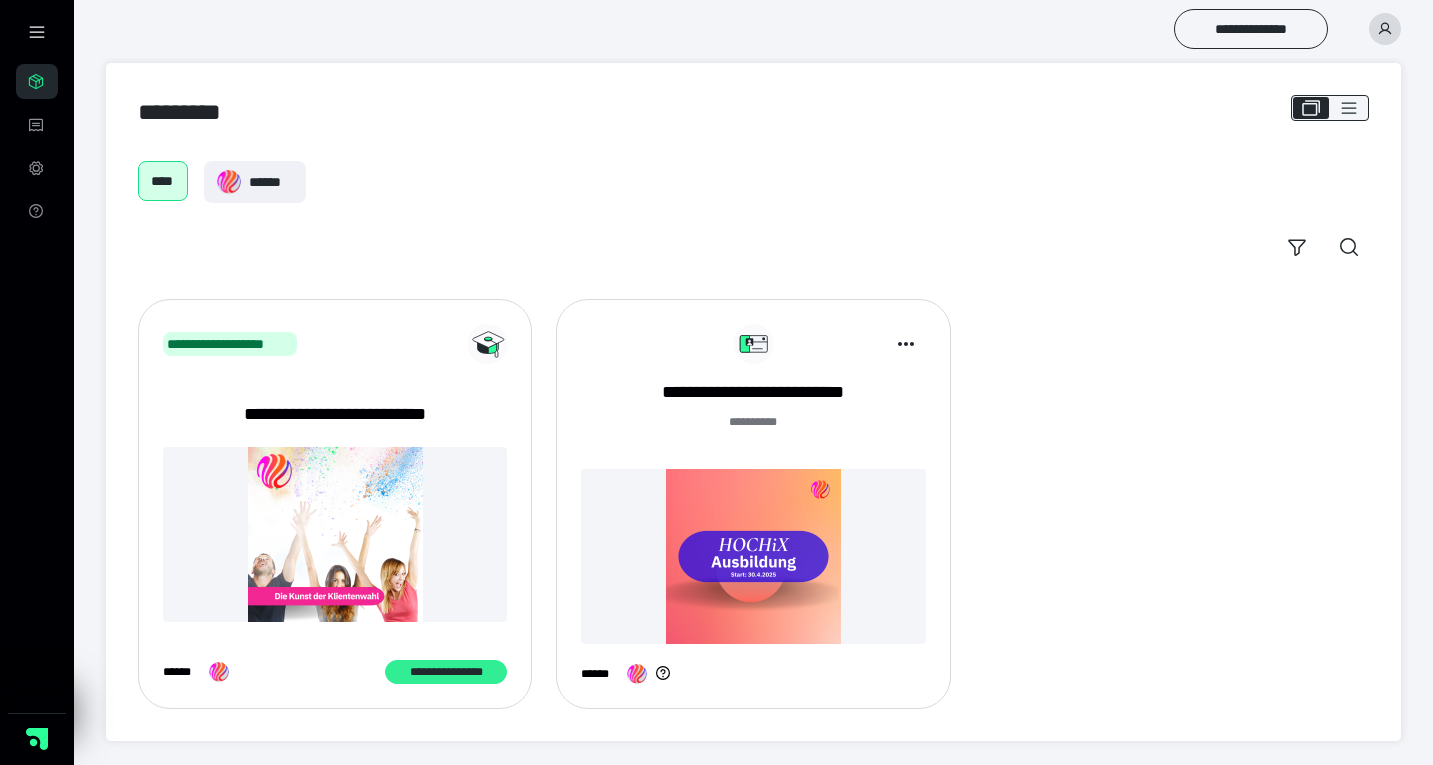 click on "**********" at bounding box center [446, 672] 